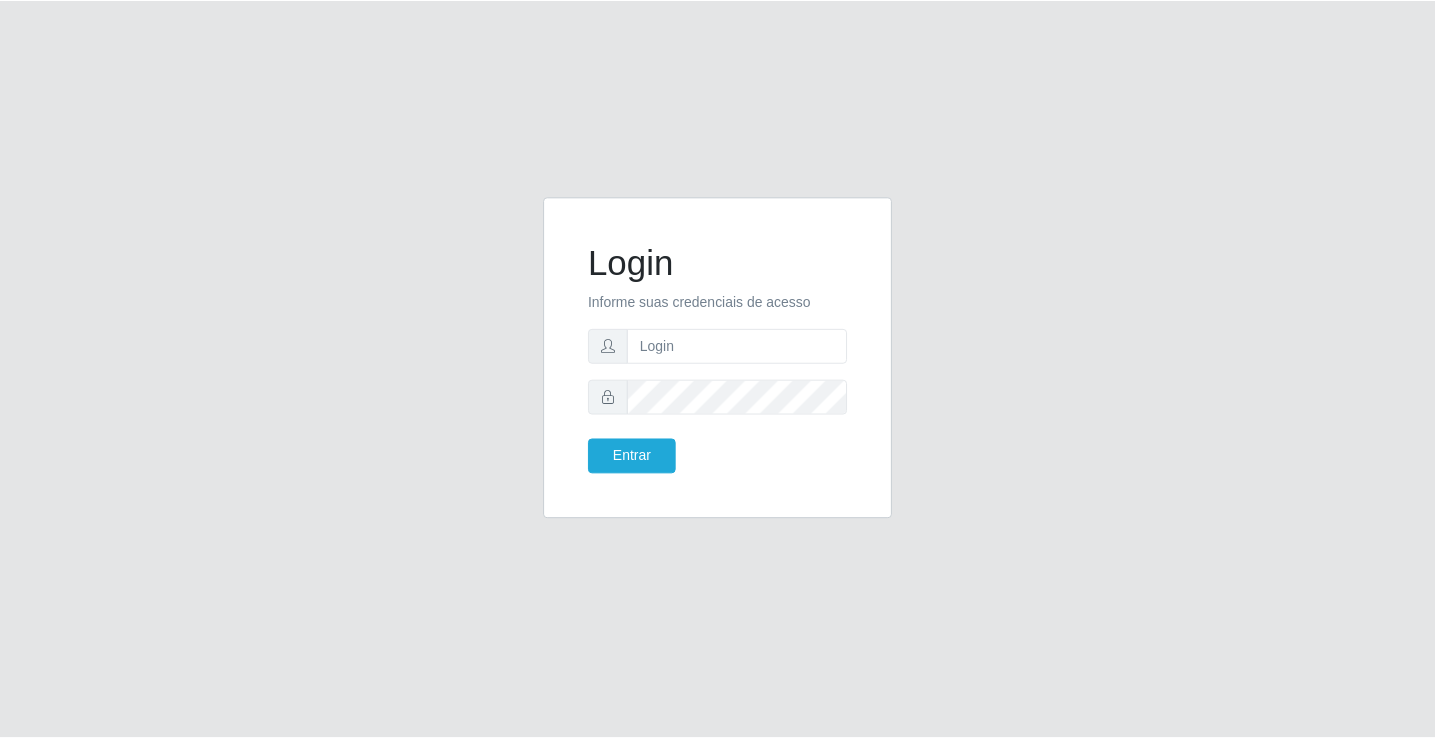 scroll, scrollTop: 0, scrollLeft: 0, axis: both 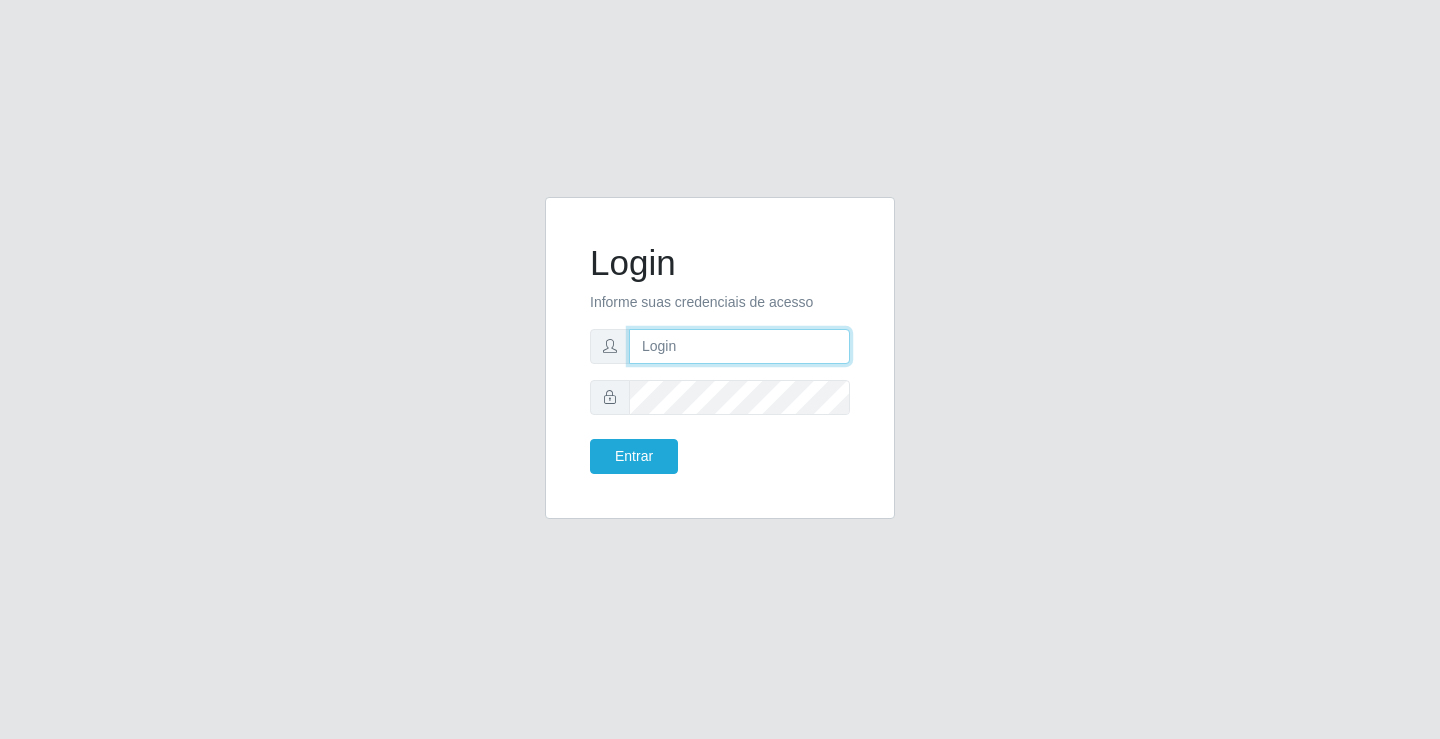 click at bounding box center (739, 346) 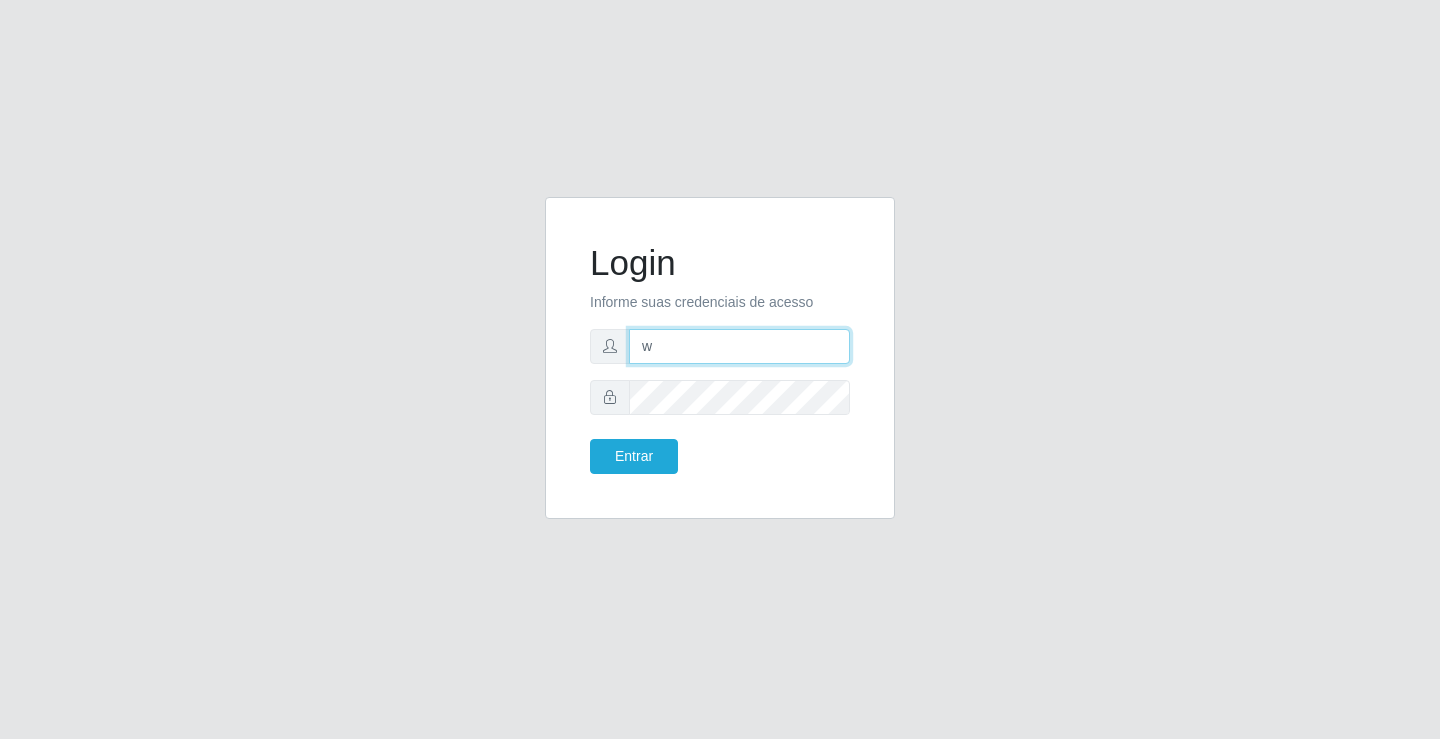 type on "[EMAIL]" 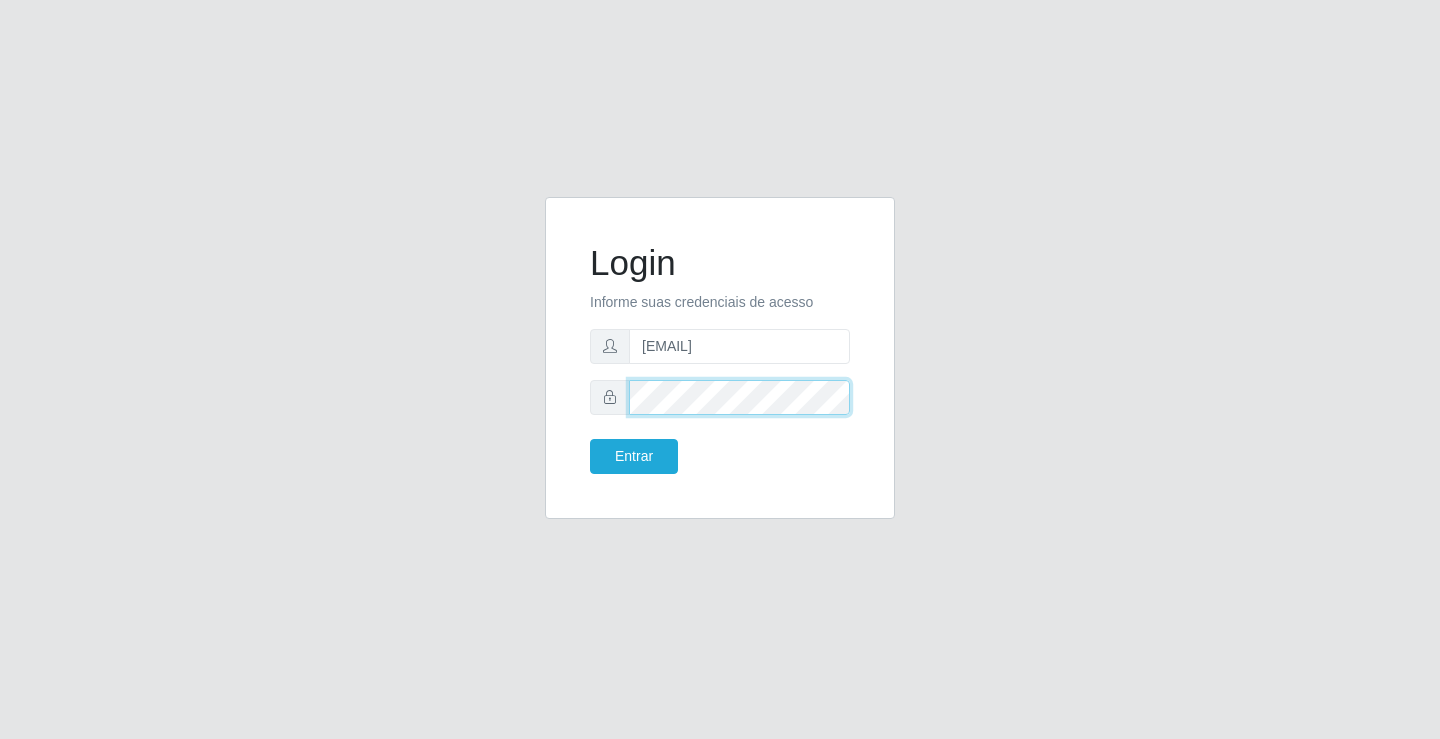 click on "Entrar" at bounding box center (634, 456) 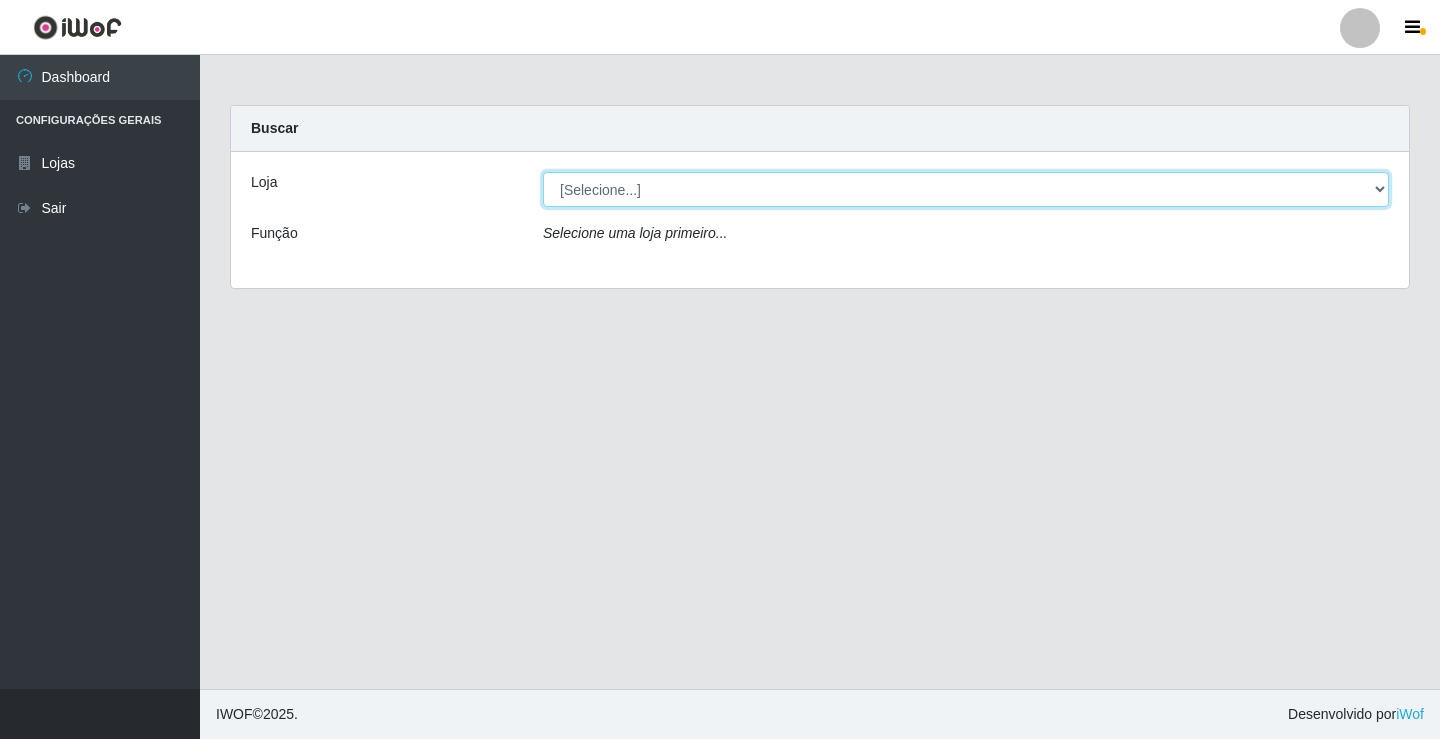 click on "[Selecione...] Ideal - Conceição" at bounding box center [966, 189] 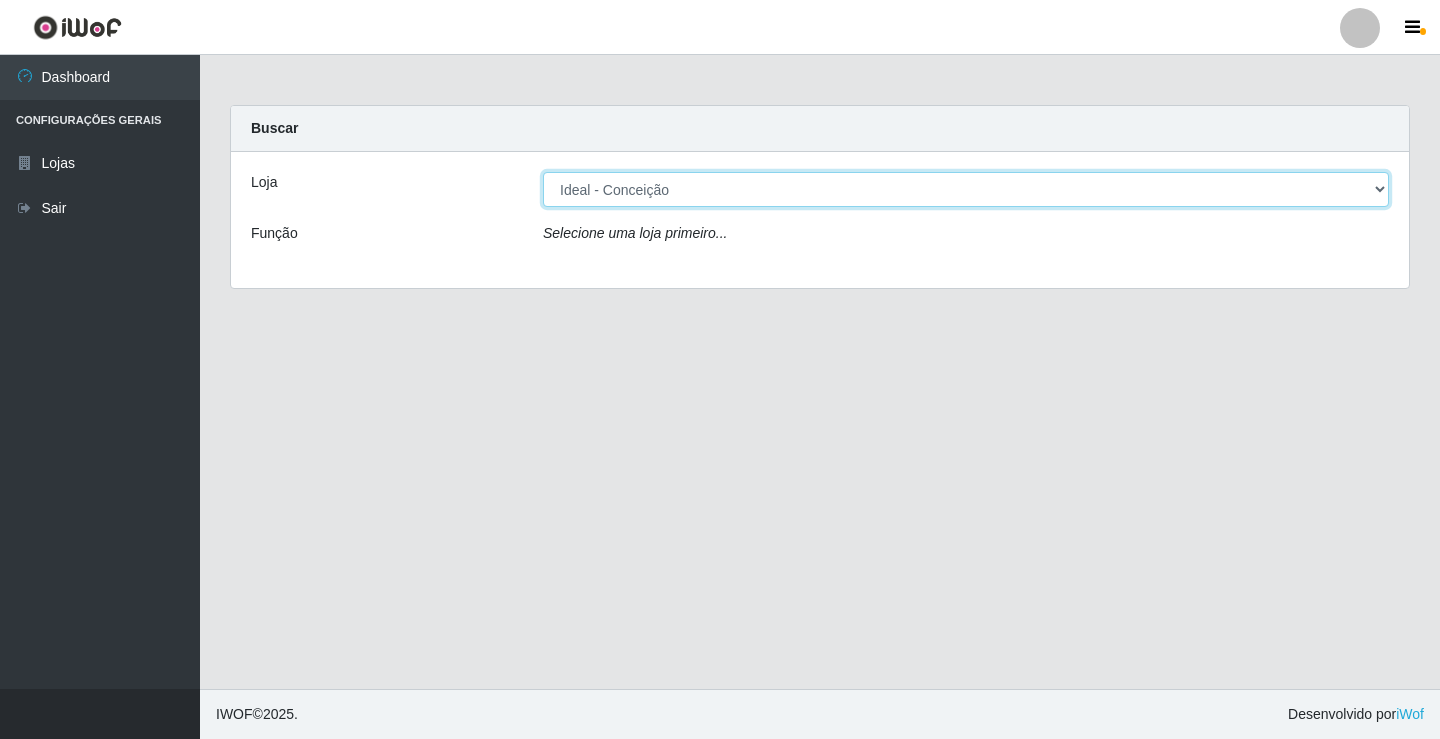 click on "[Selecione...] Ideal - Conceição" at bounding box center [966, 189] 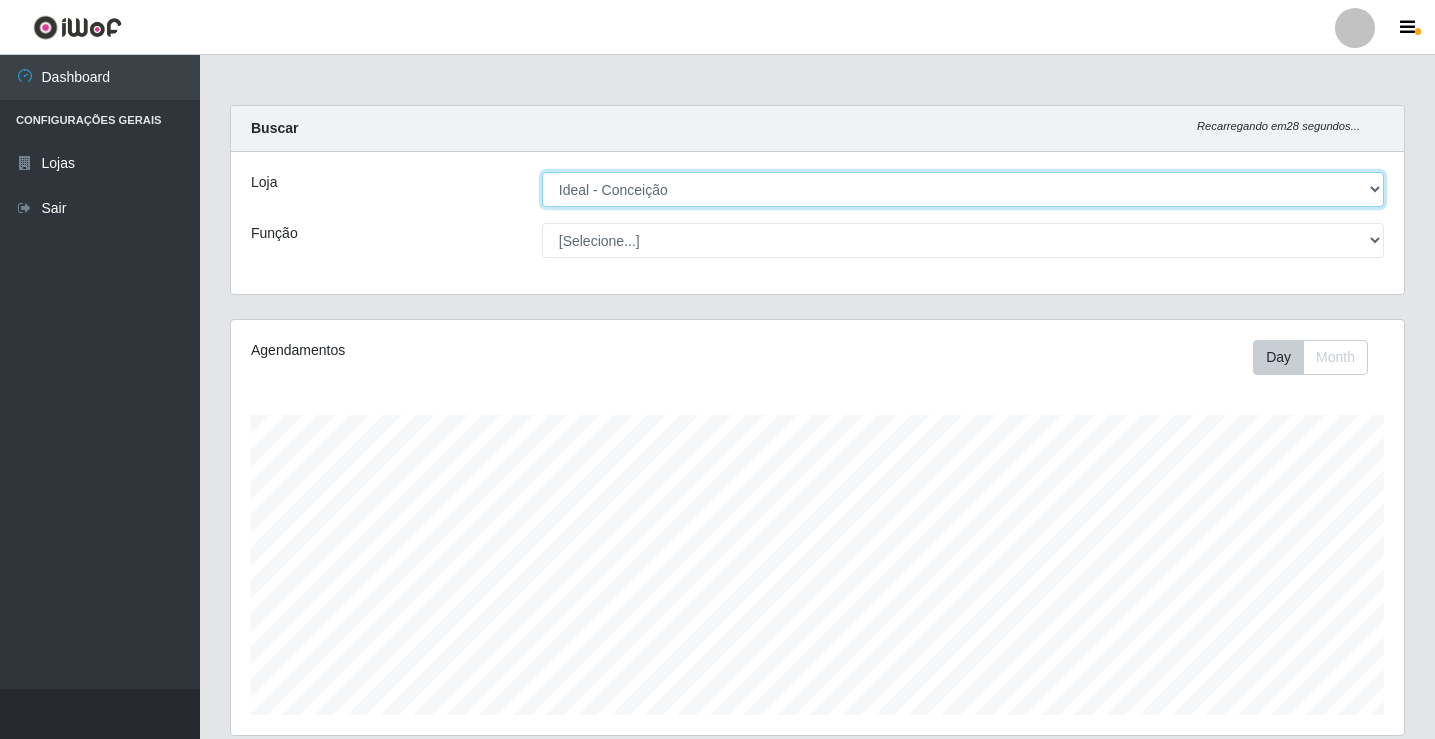 scroll, scrollTop: 999585, scrollLeft: 998827, axis: both 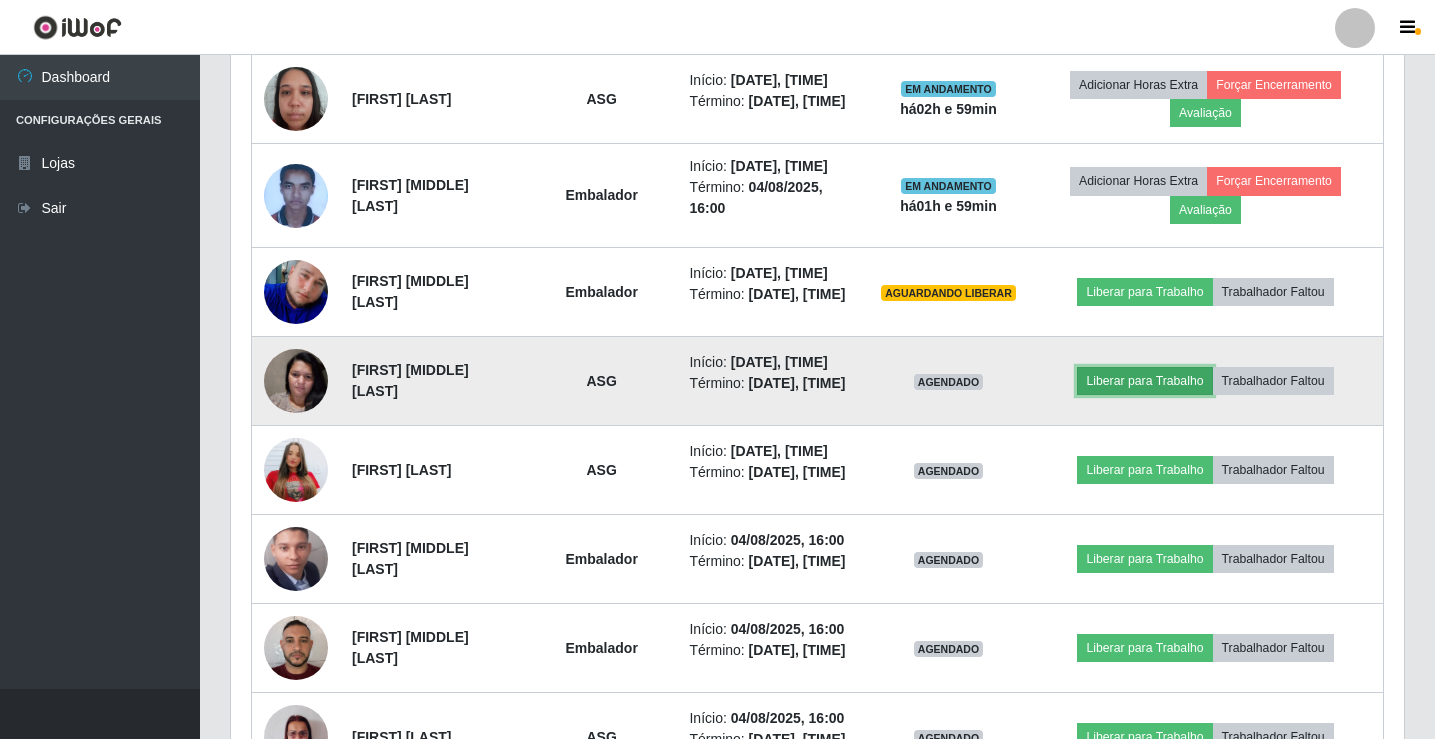 click on "Liberar para Trabalho" at bounding box center [1144, 381] 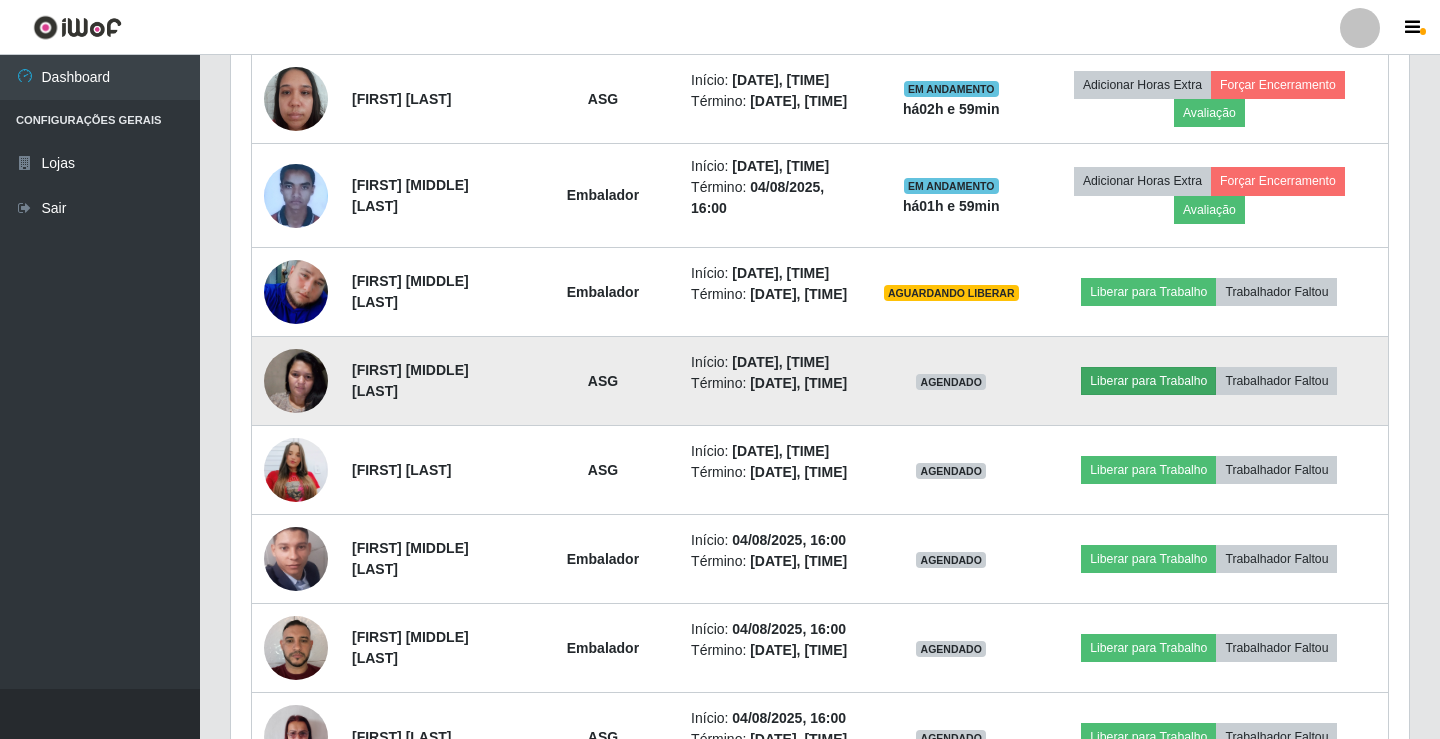 scroll, scrollTop: 999585, scrollLeft: 998837, axis: both 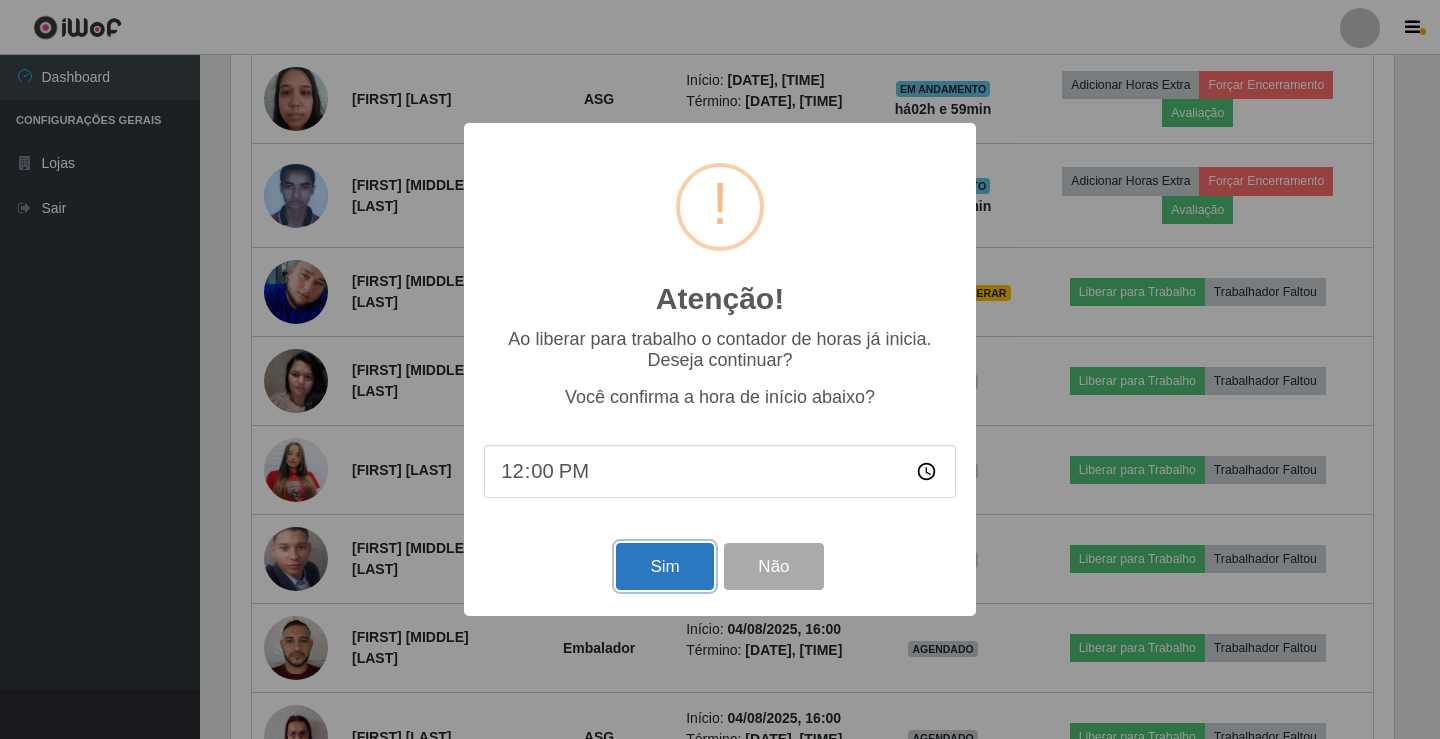 click on "Sim" at bounding box center [664, 566] 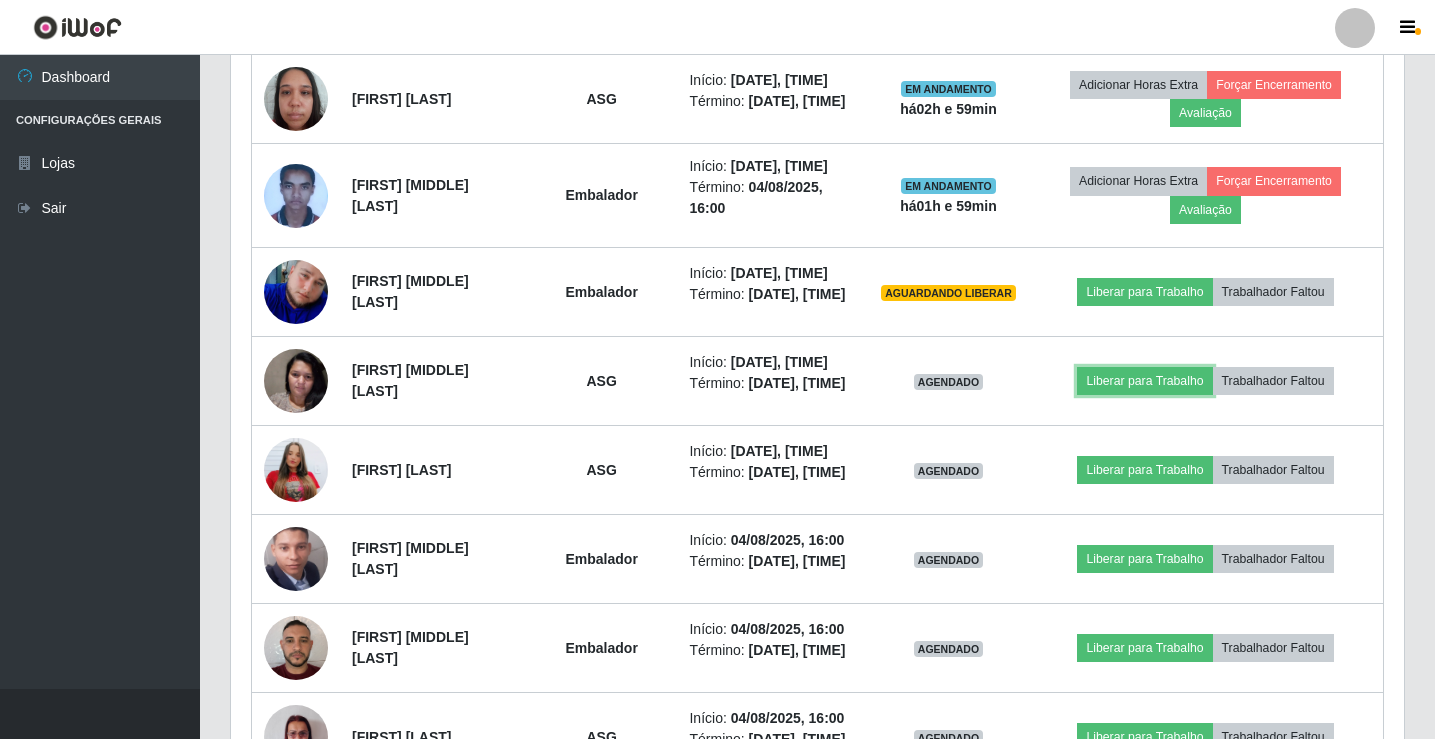 scroll, scrollTop: 999585, scrollLeft: 998827, axis: both 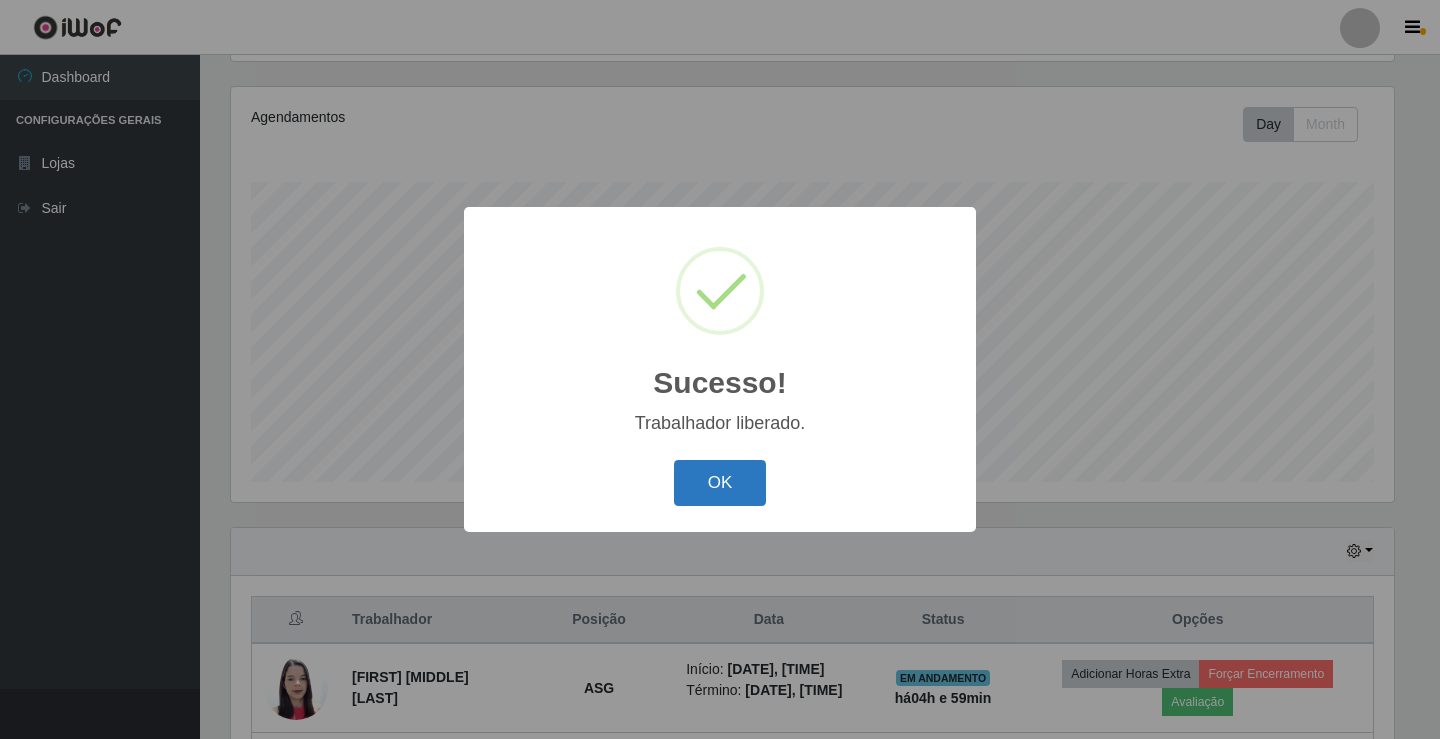 click on "OK" at bounding box center (720, 483) 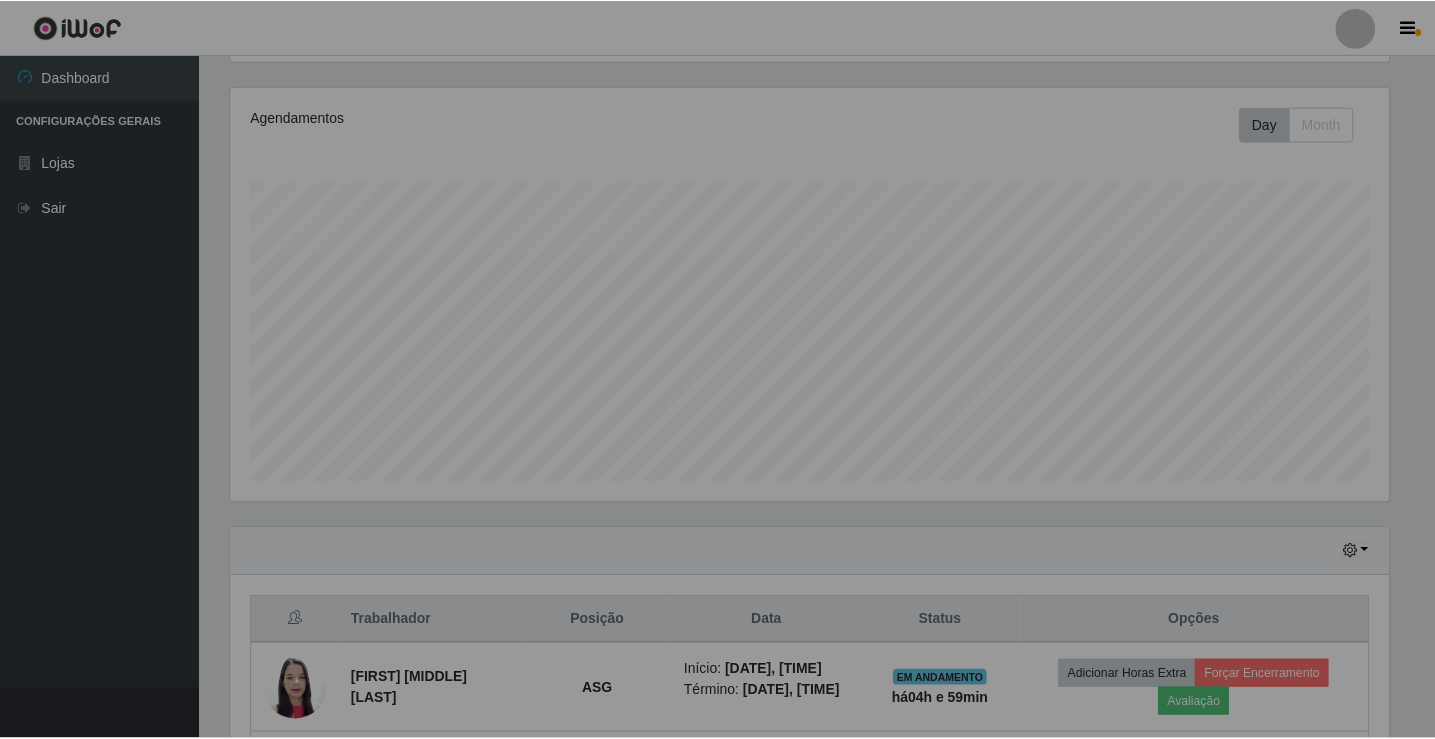 scroll, scrollTop: 999585, scrollLeft: 998827, axis: both 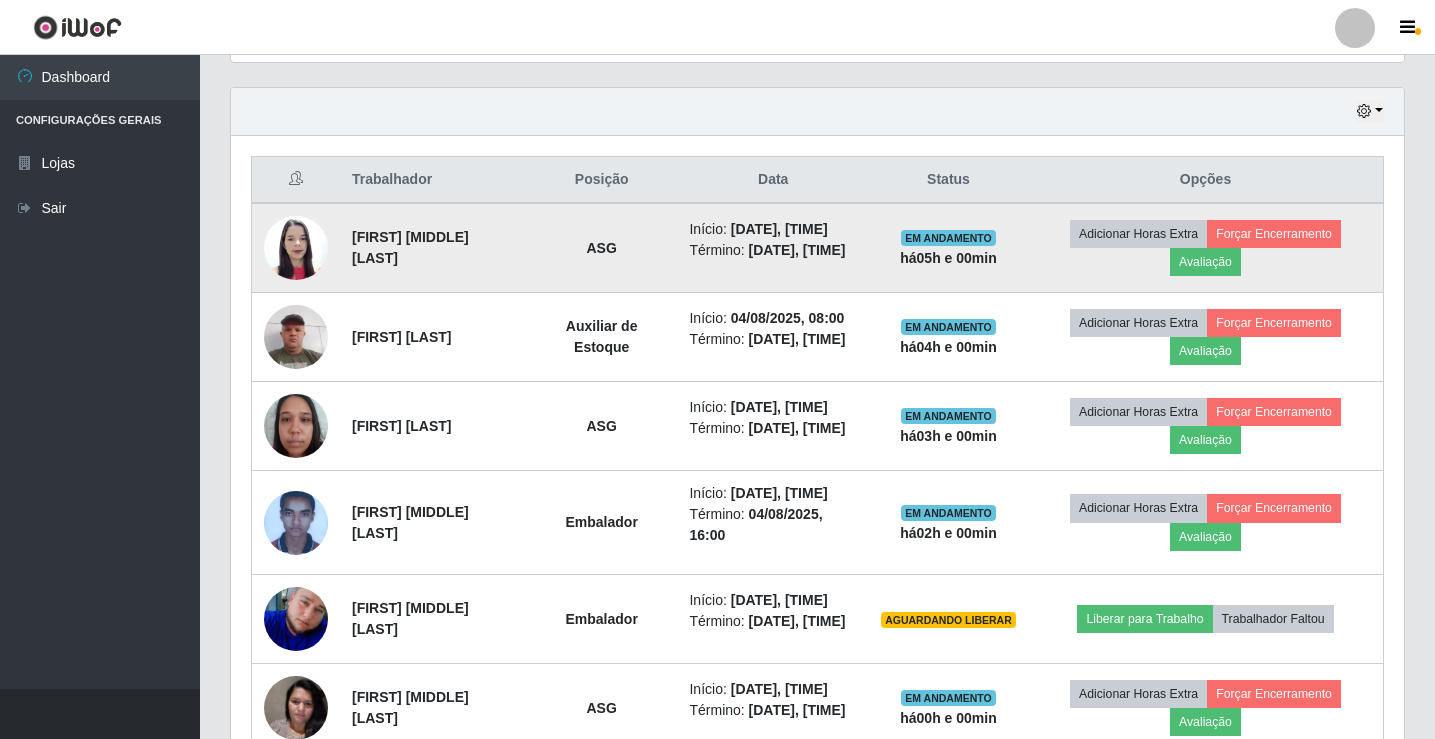 click at bounding box center [296, 247] 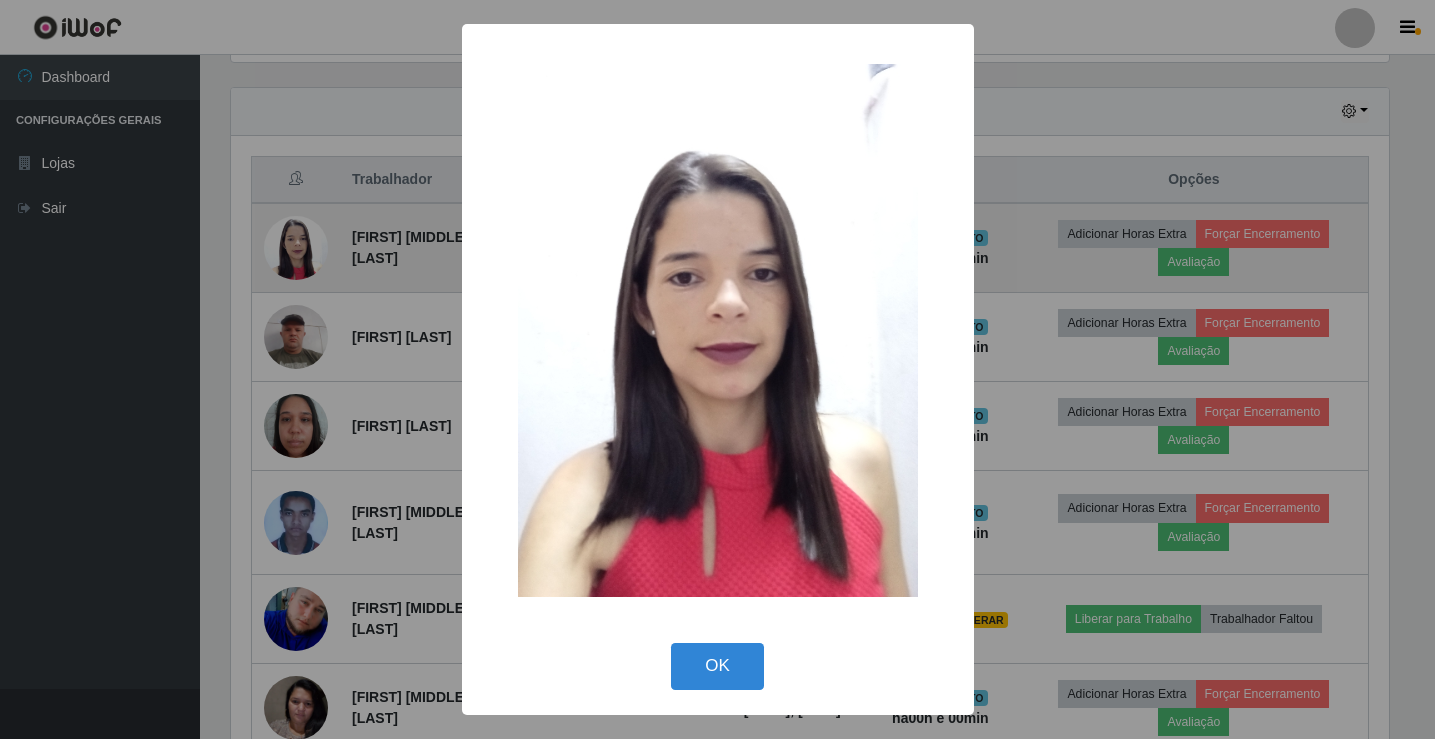 scroll, scrollTop: 999585, scrollLeft: 998837, axis: both 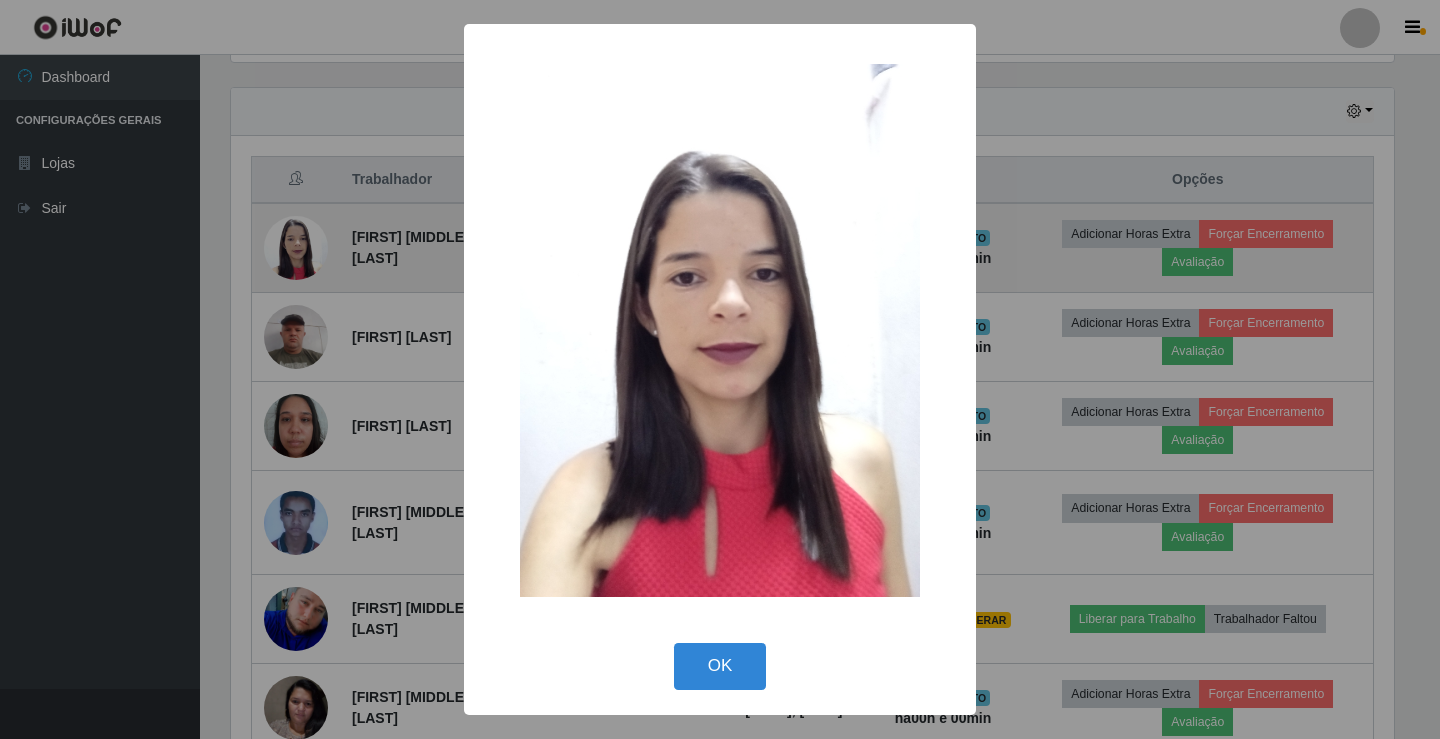 click on "× OK Cancel" at bounding box center [720, 369] 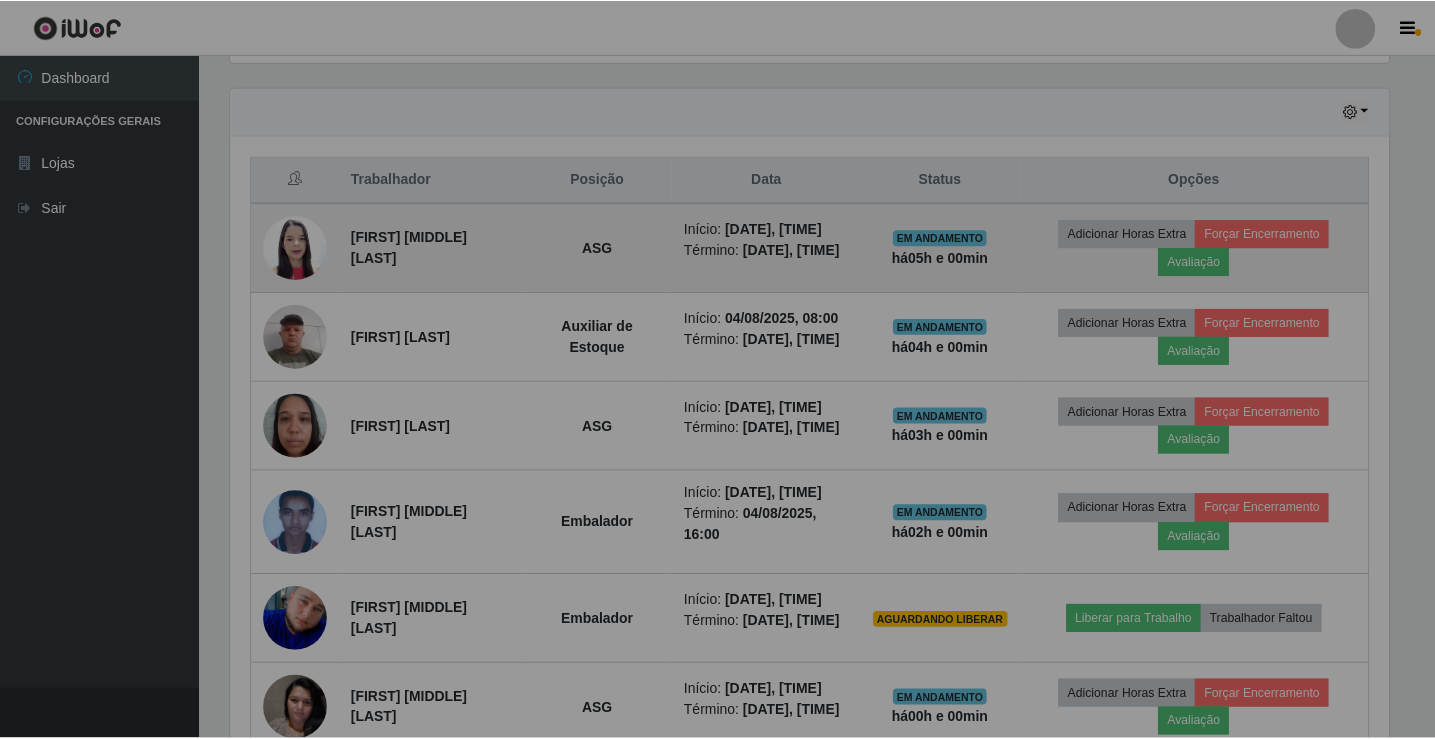 scroll, scrollTop: 999585, scrollLeft: 998827, axis: both 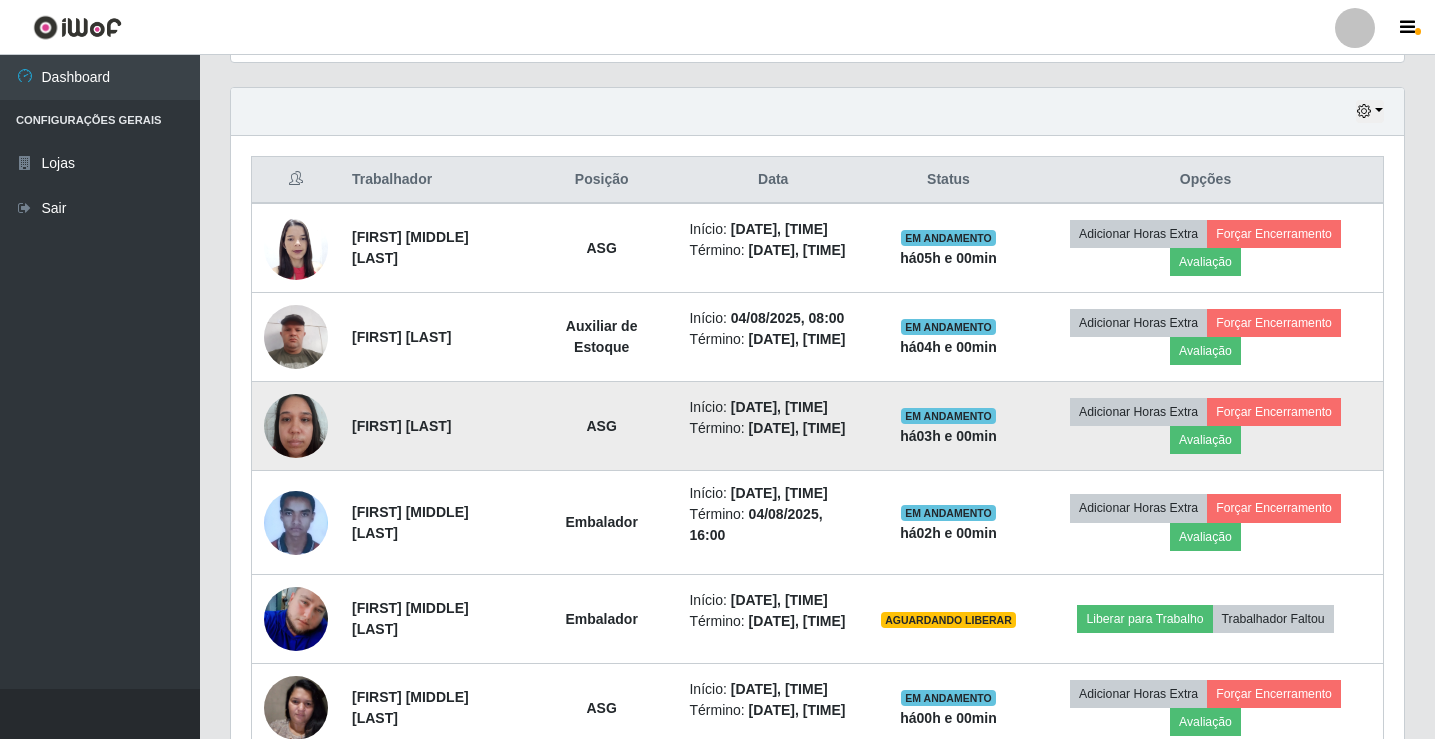 click at bounding box center [296, 425] 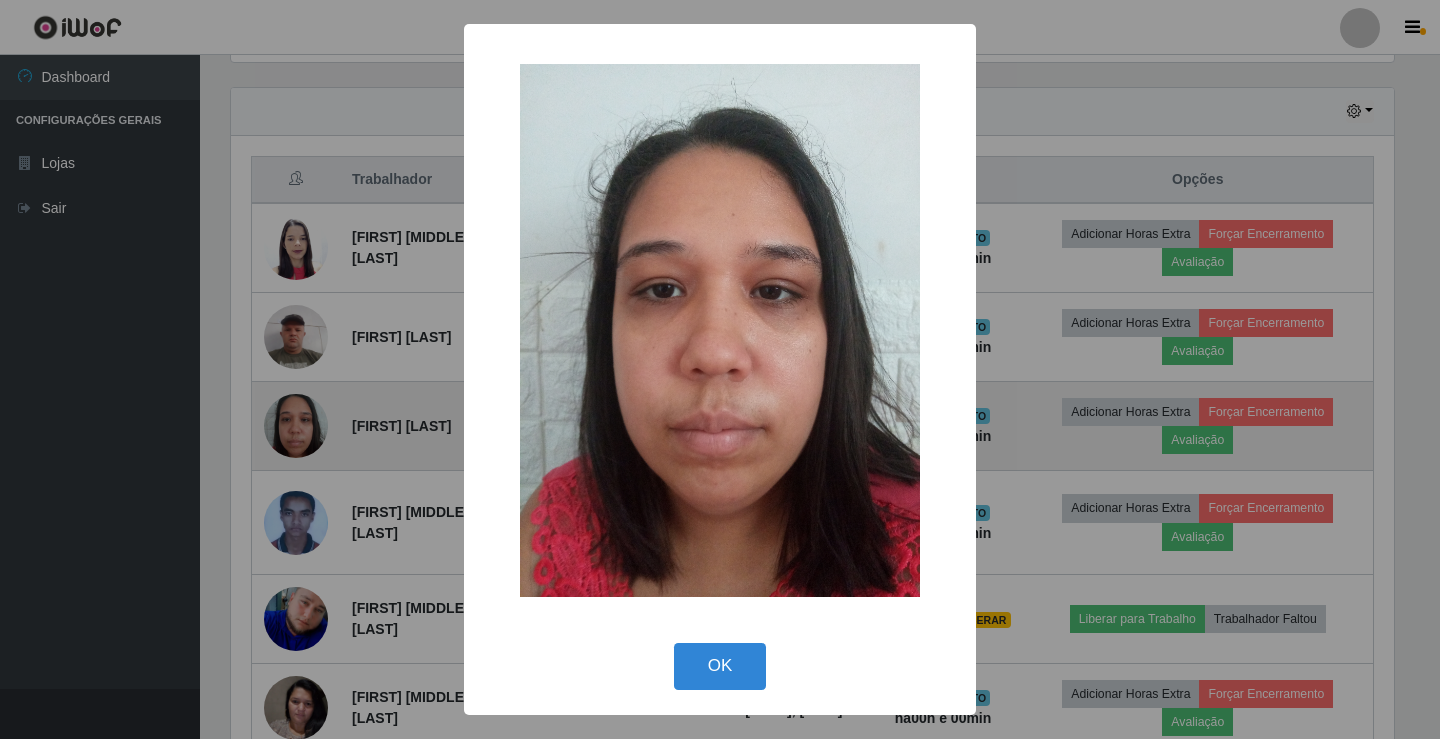 click on "× OK Cancel" at bounding box center (720, 369) 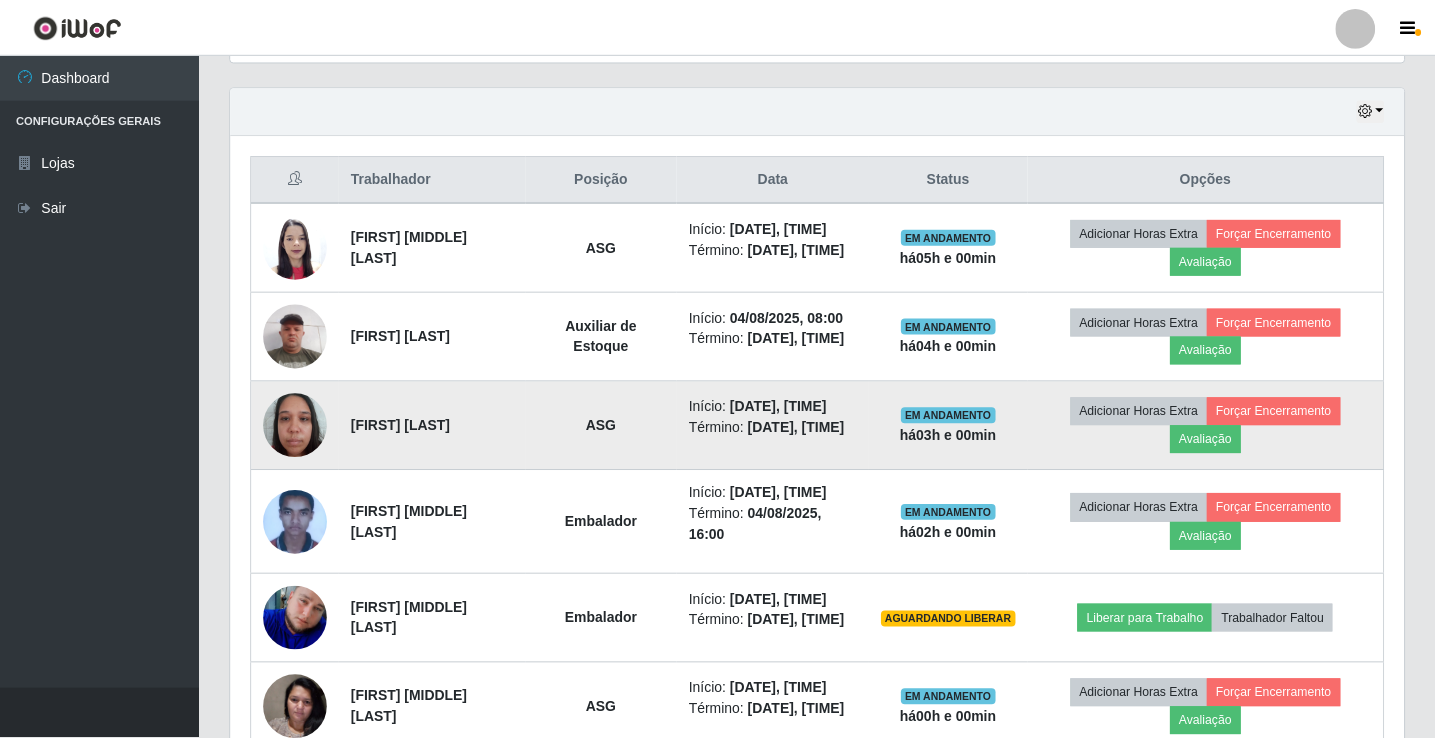 scroll, scrollTop: 999585, scrollLeft: 998827, axis: both 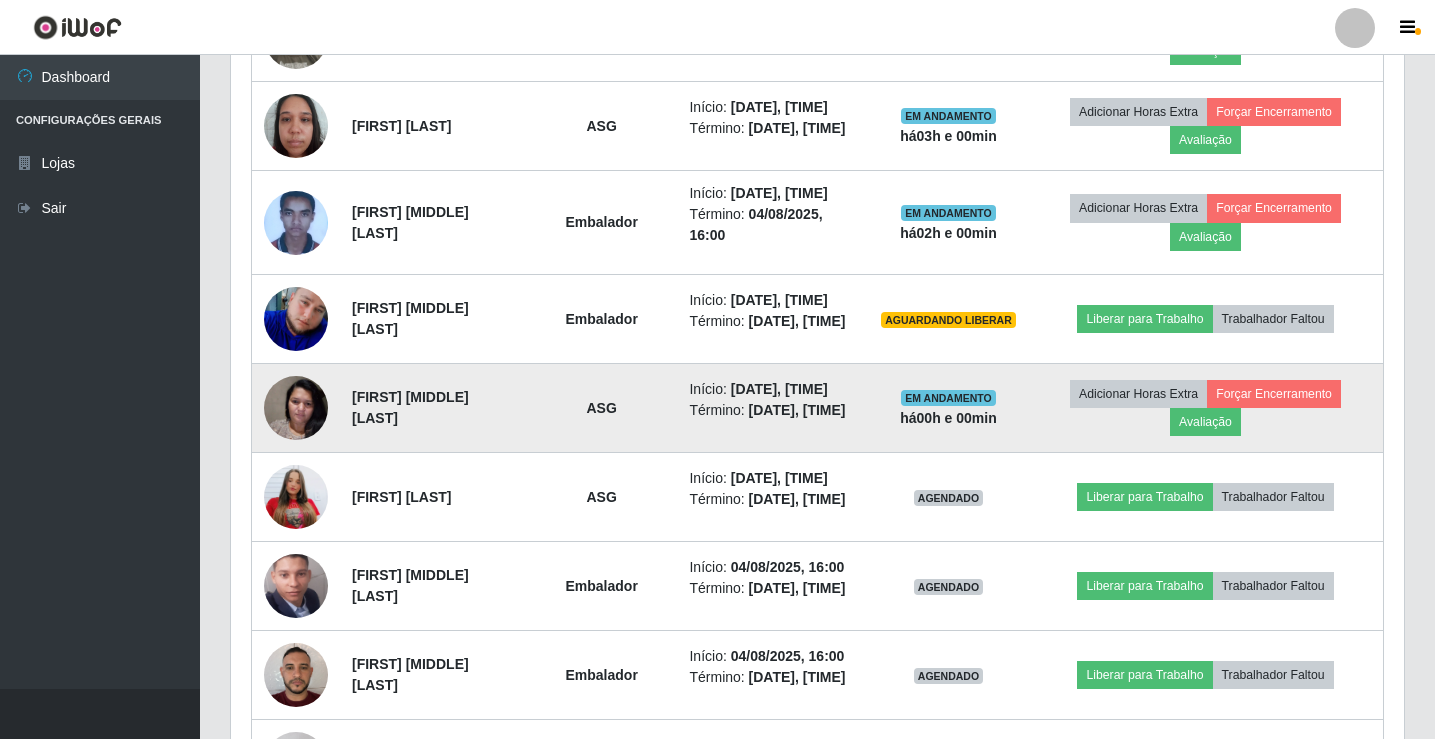 click at bounding box center (296, 407) 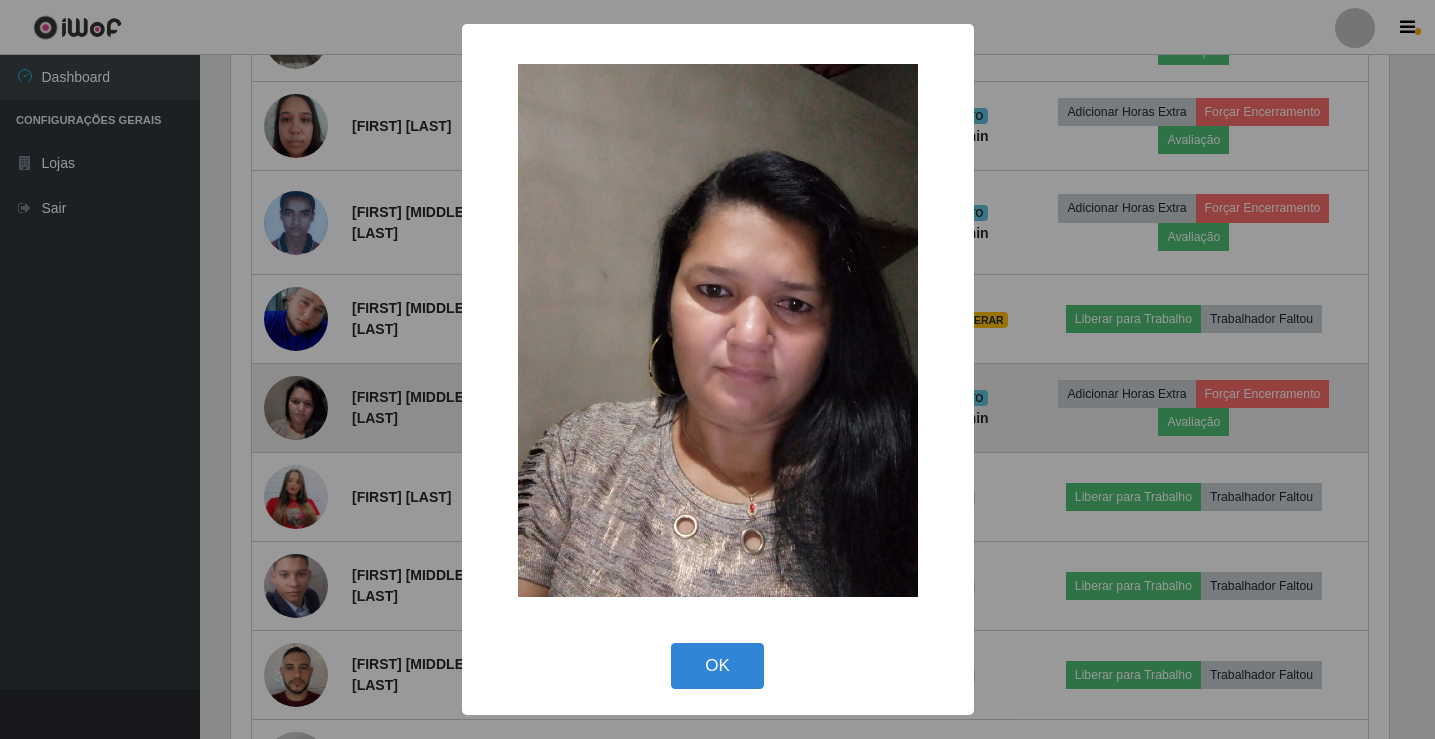 scroll, scrollTop: 999585, scrollLeft: 998837, axis: both 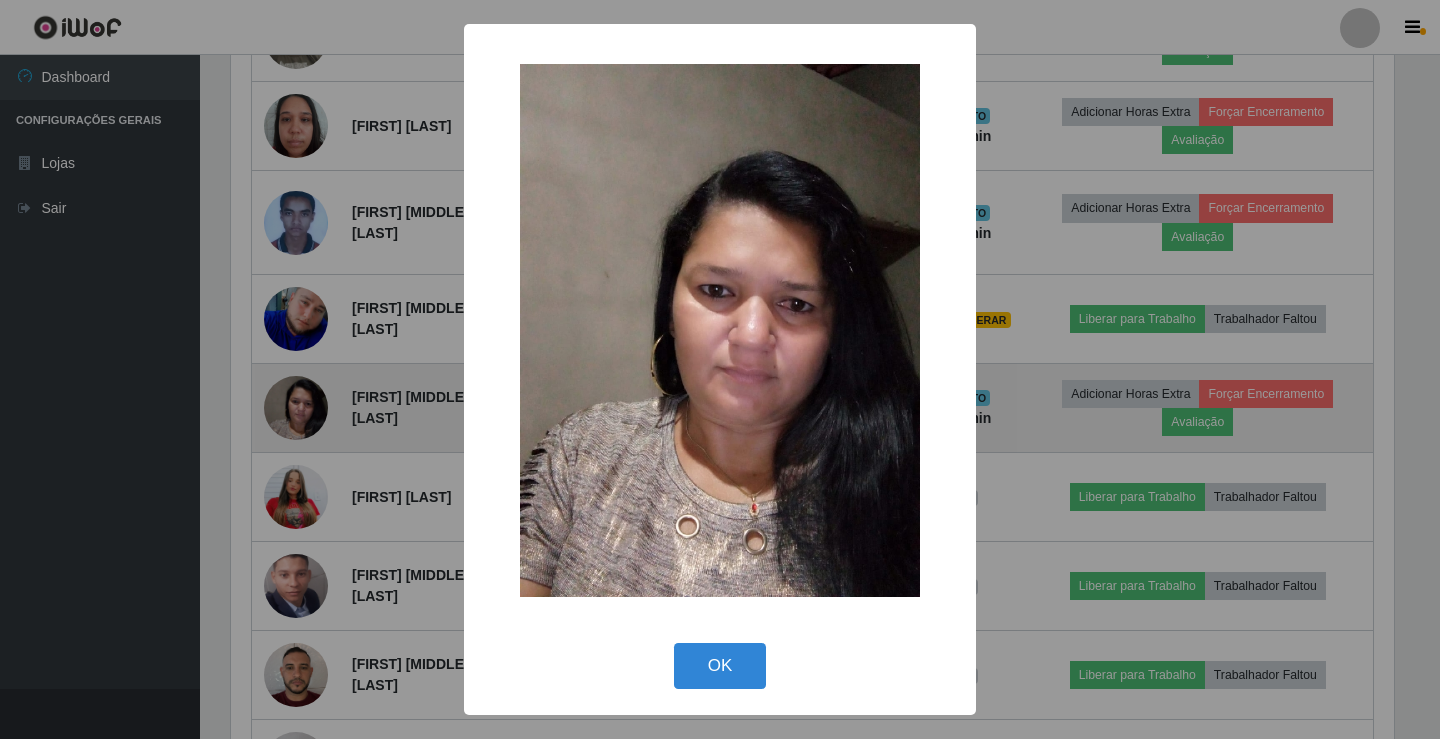 click on "× OK Cancel" at bounding box center (720, 369) 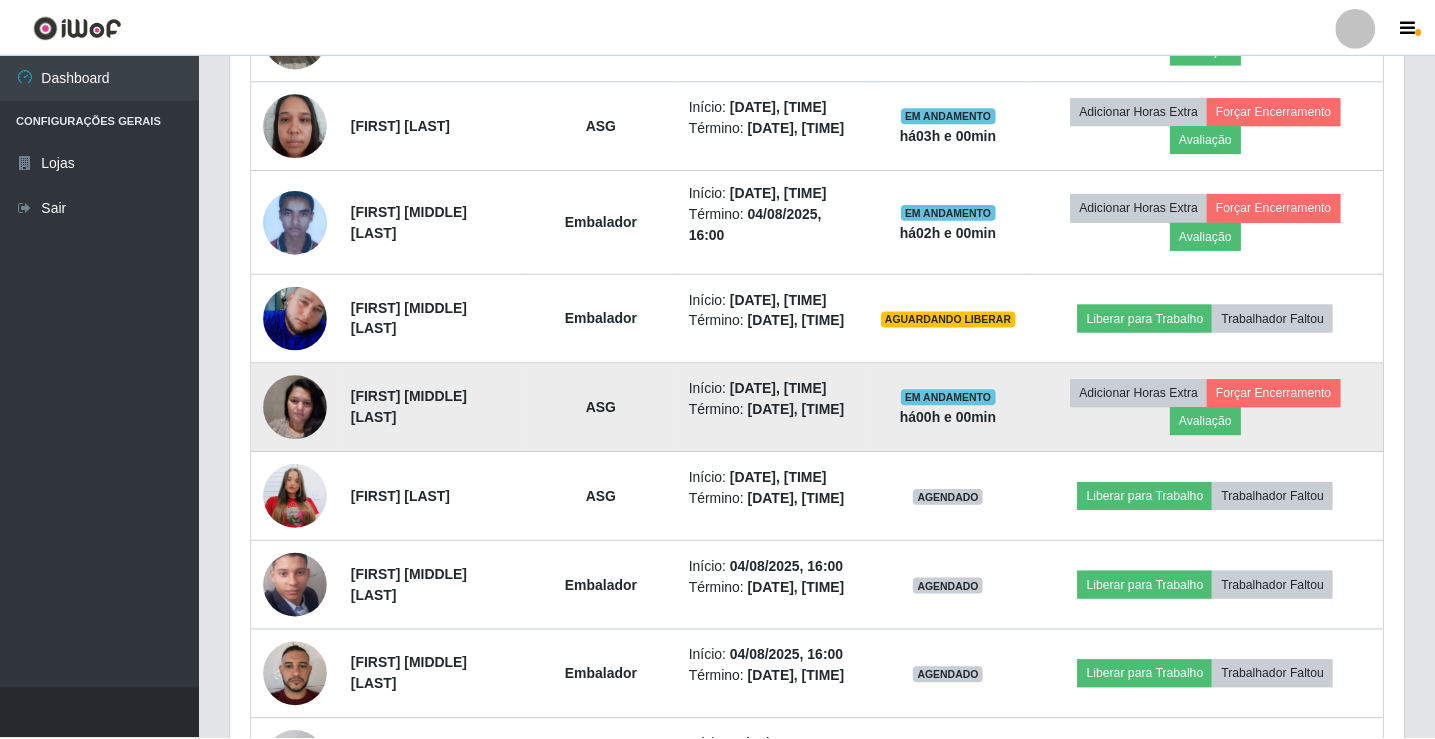 scroll 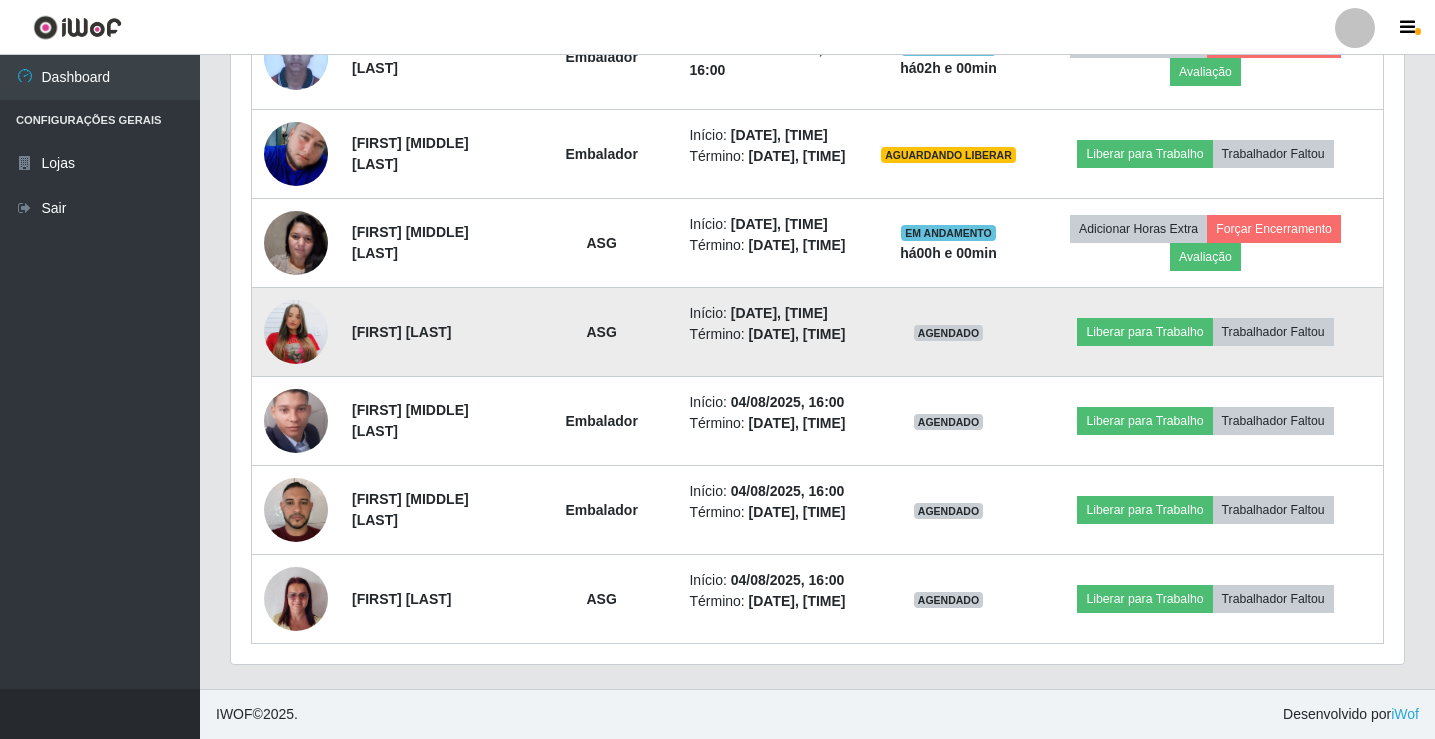 click at bounding box center [296, 332] 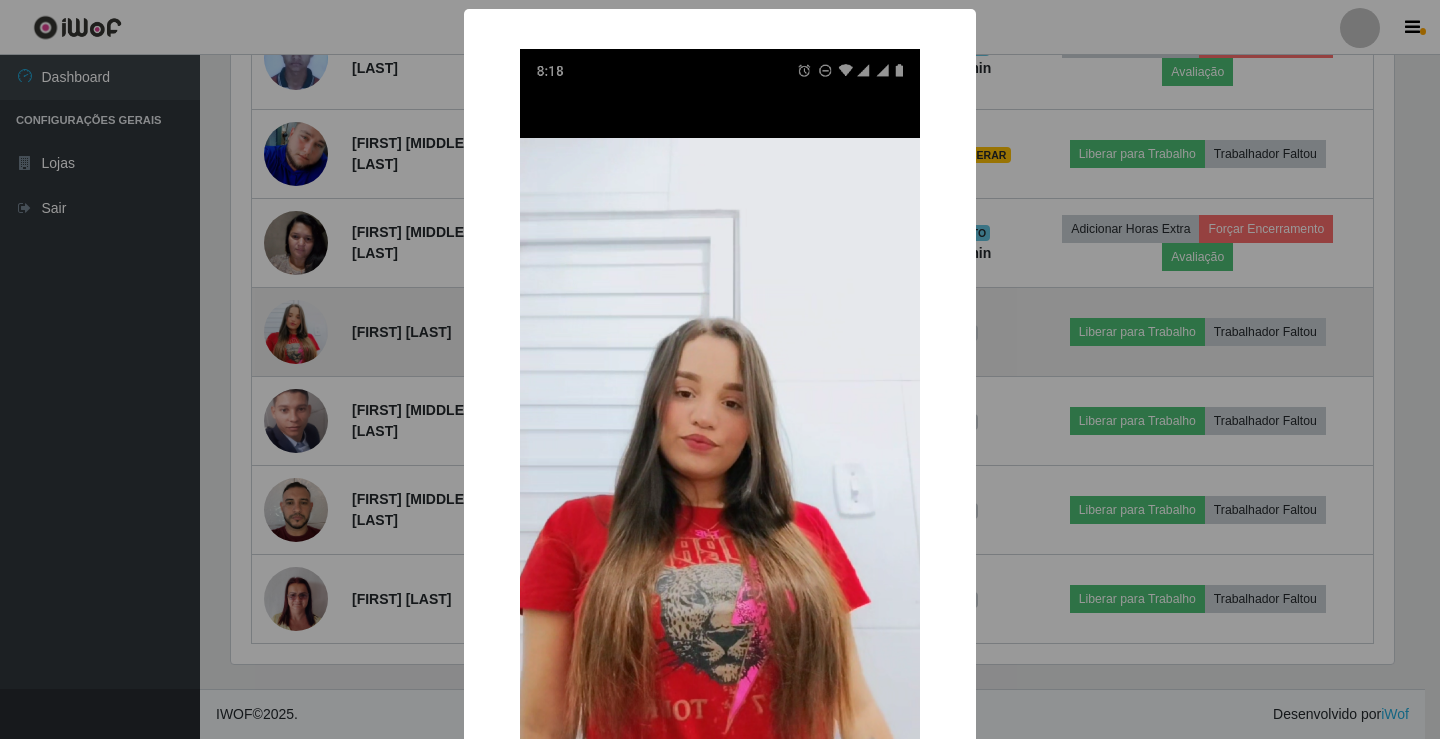 click on "× OK Cancel" at bounding box center [720, 369] 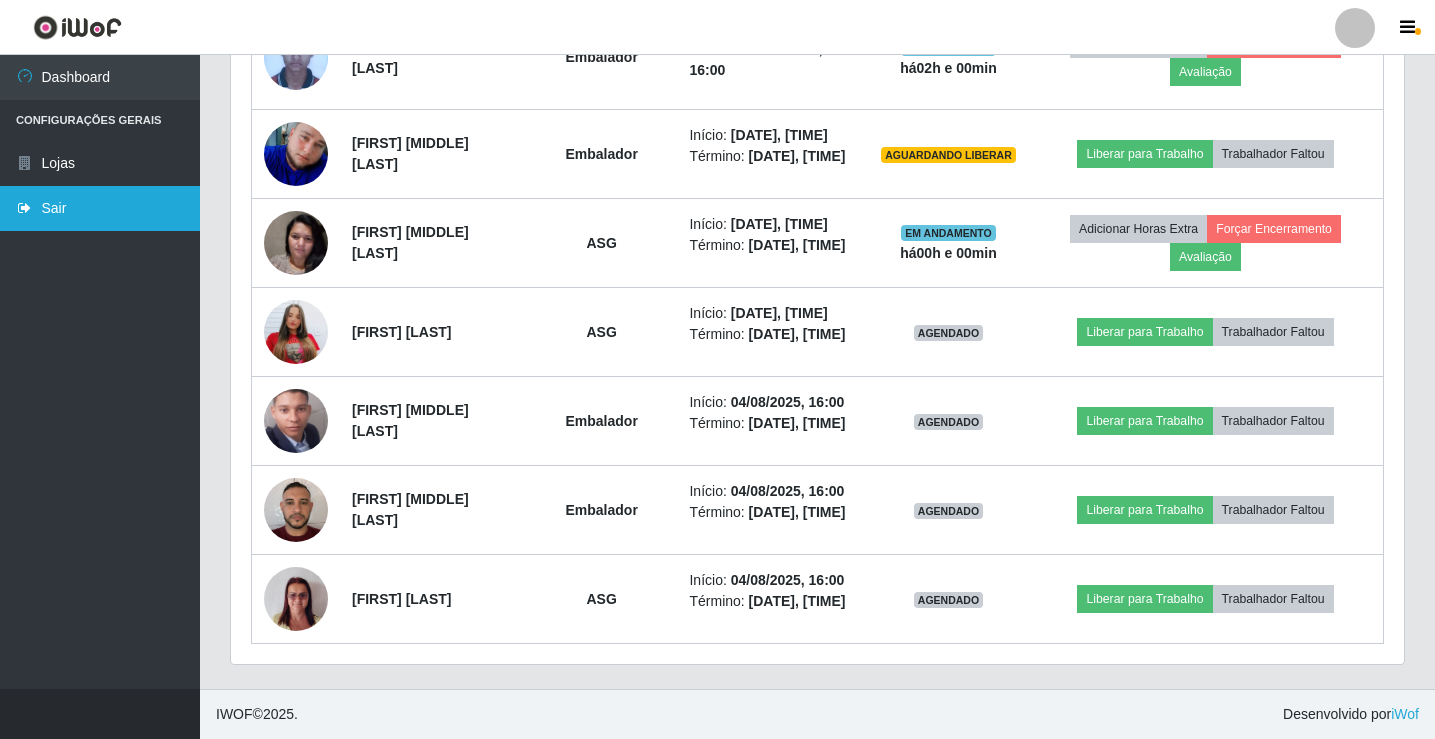 click on "Sair" at bounding box center (100, 208) 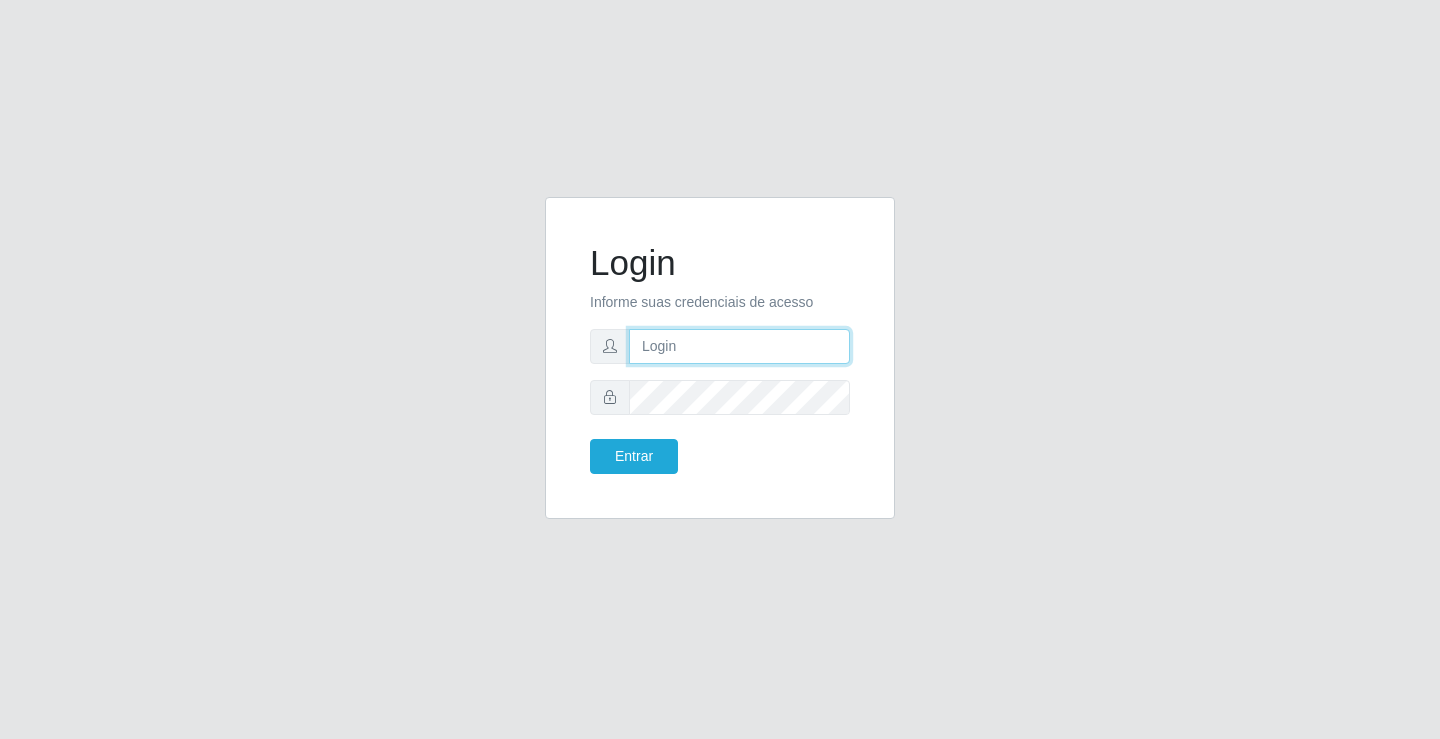 click at bounding box center (739, 346) 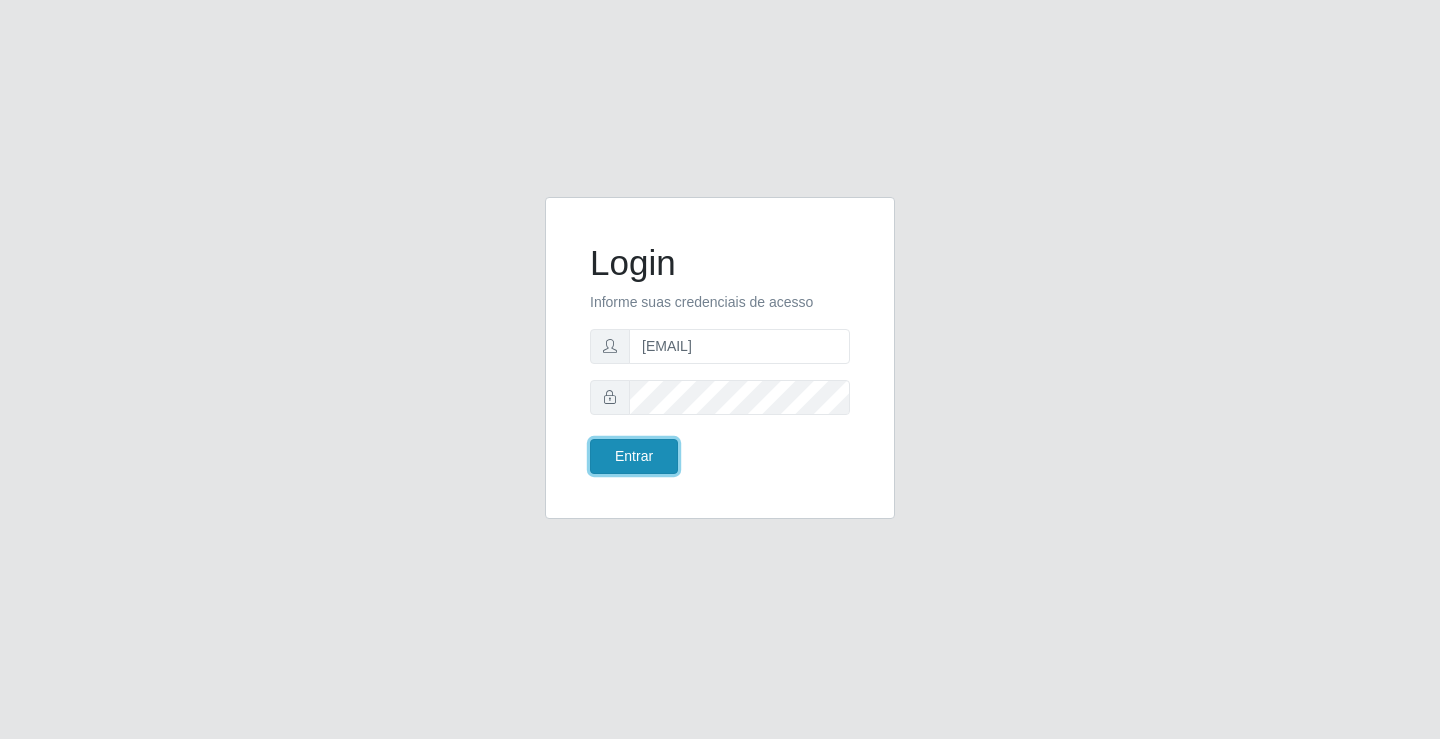click on "Entrar" at bounding box center [634, 456] 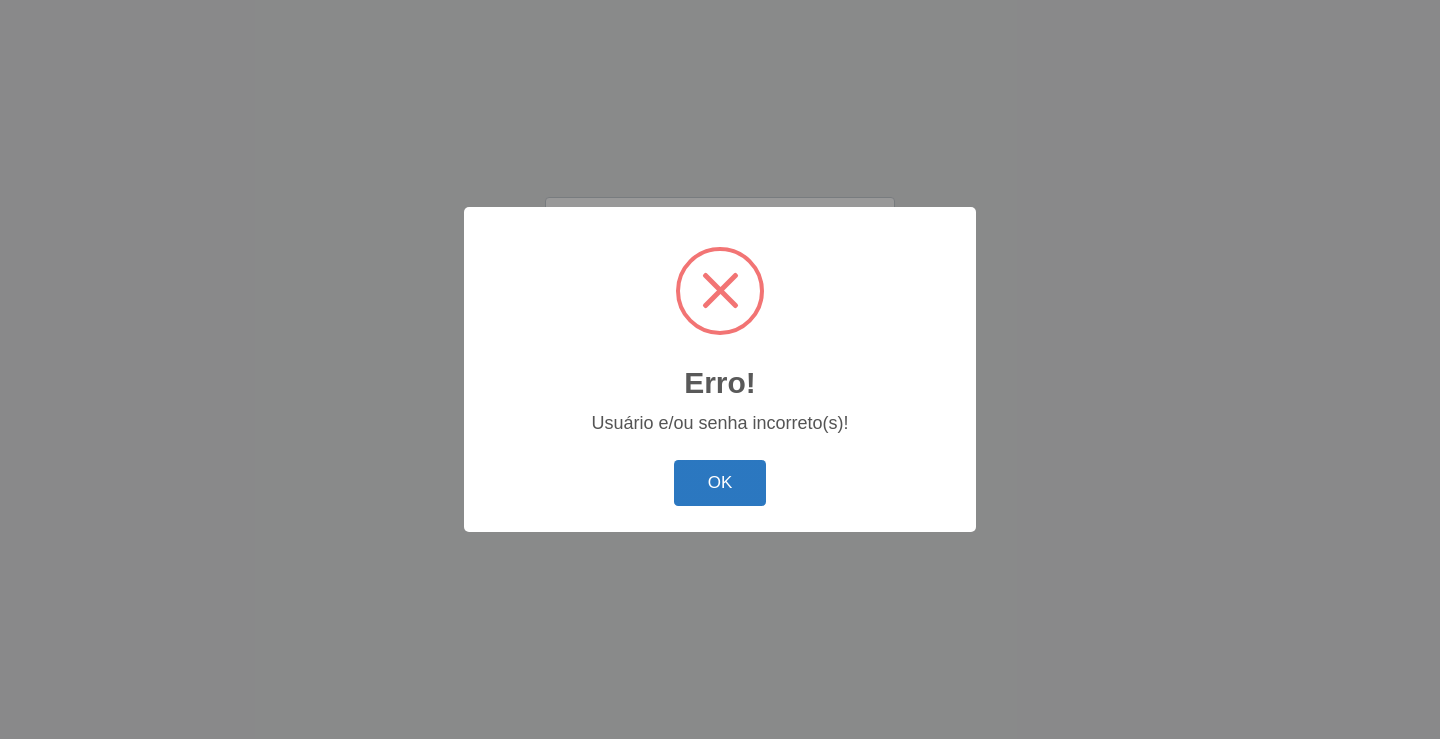 click on "OK" at bounding box center [720, 483] 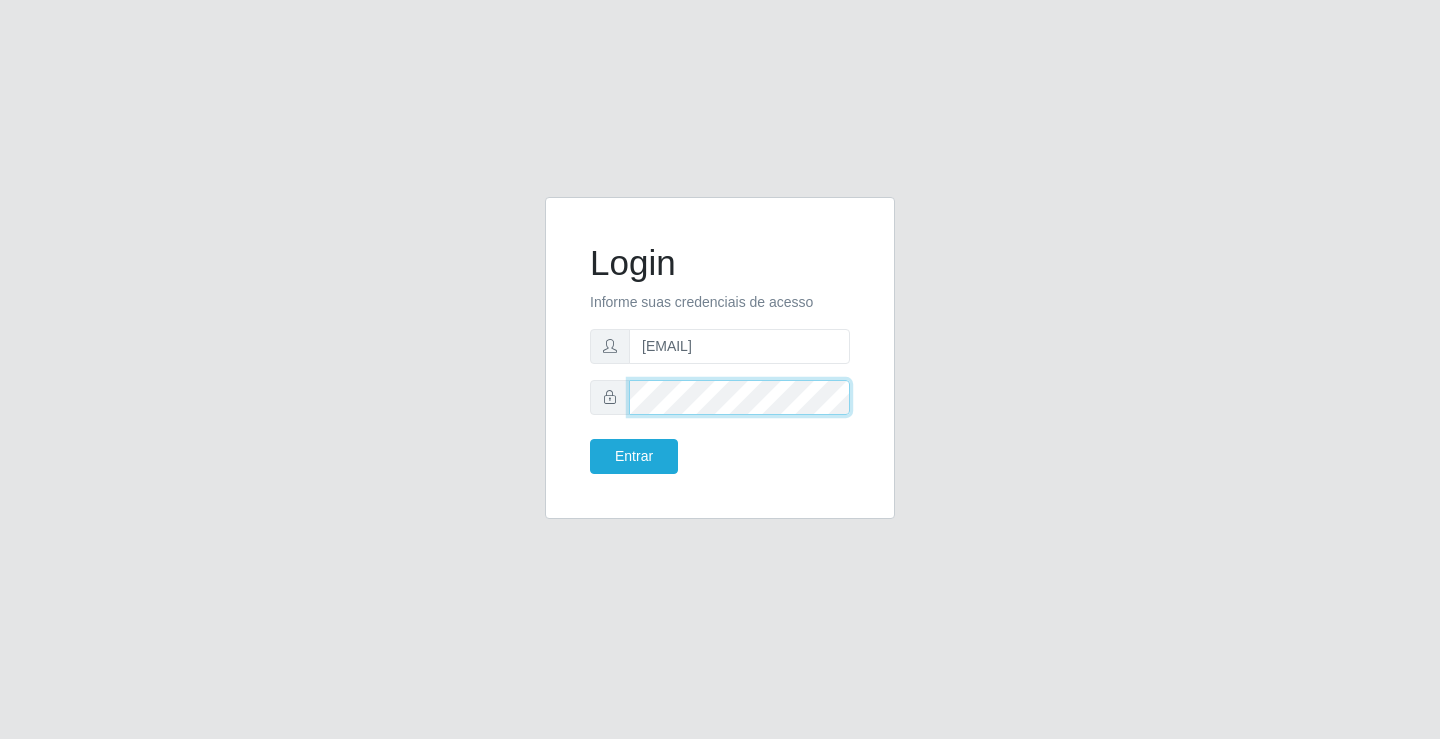 click on "Entrar" at bounding box center [634, 456] 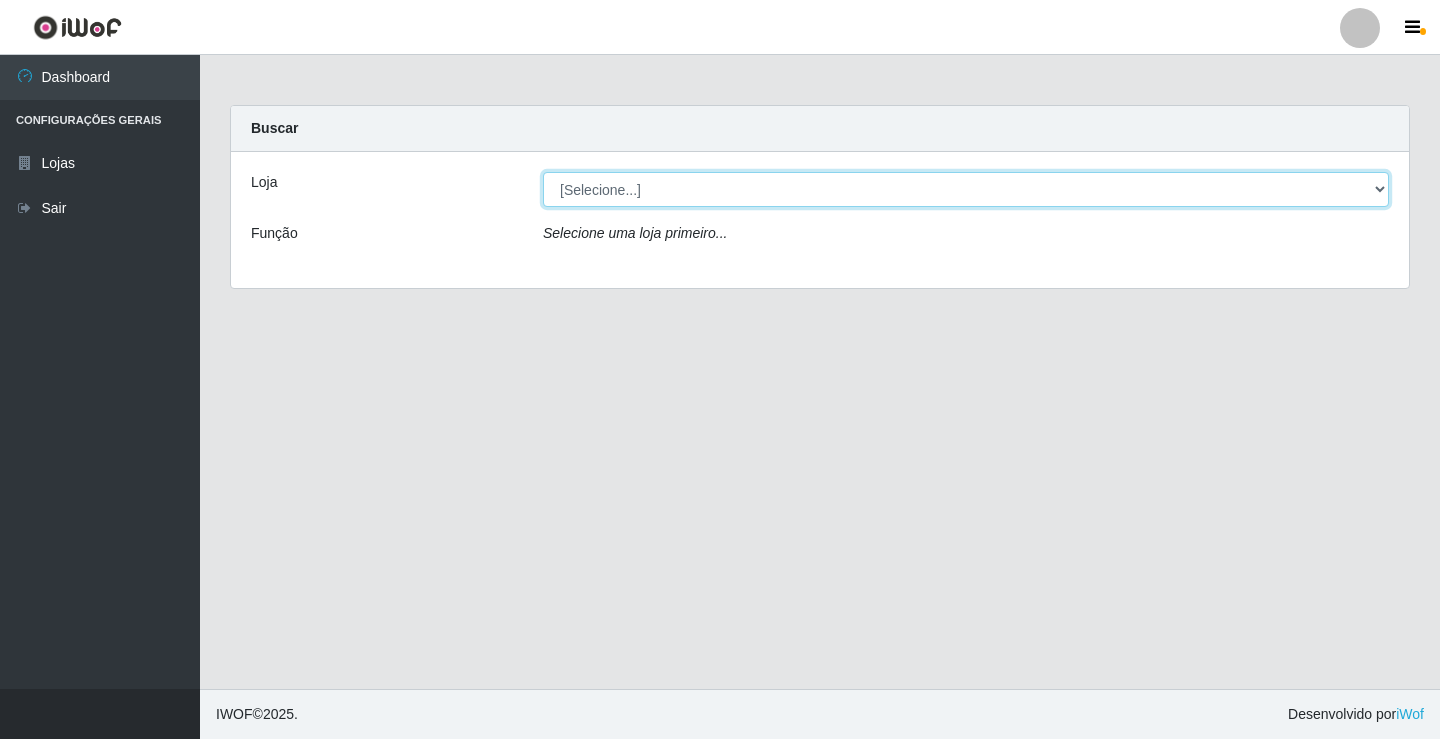 click on "[Selecione...] Ideal - Conceição" at bounding box center [966, 189] 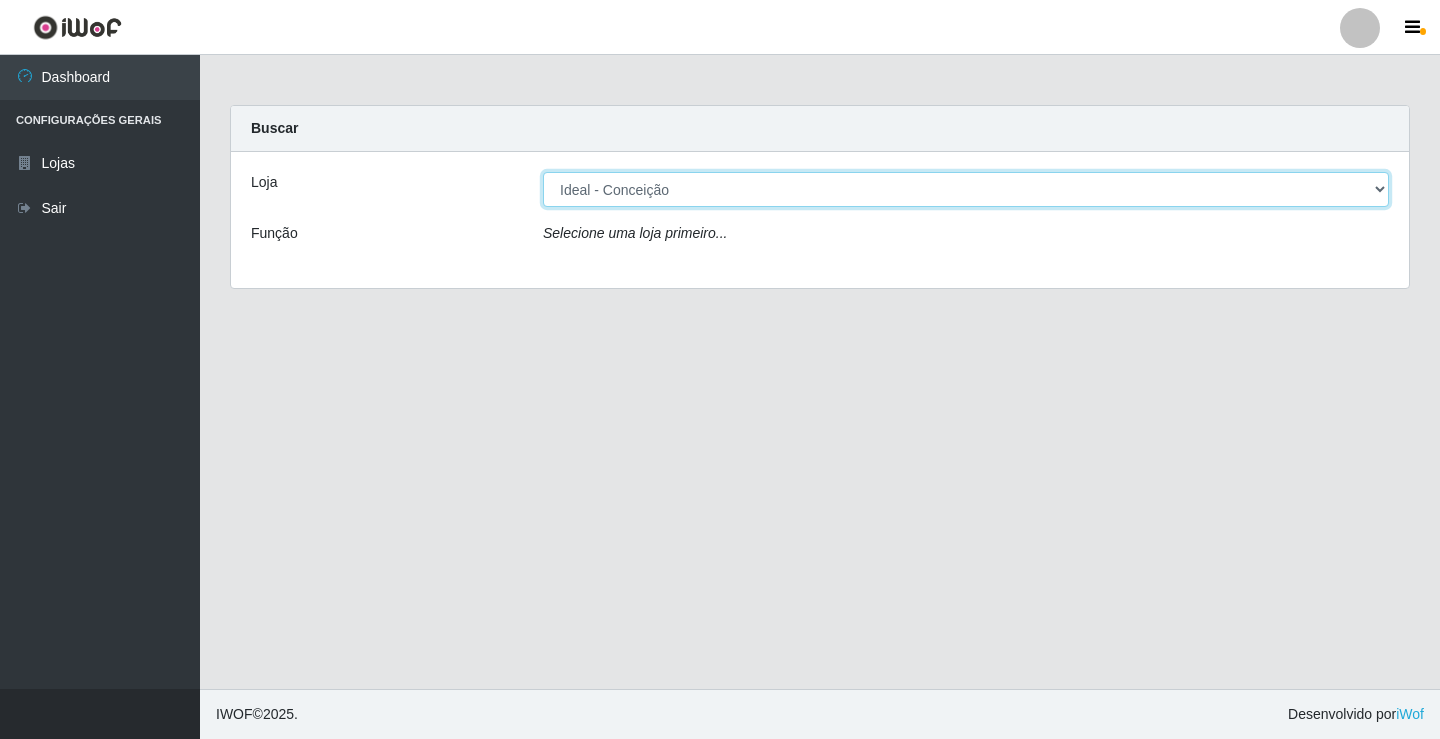 click on "[Selecione...] Ideal - Conceição" at bounding box center [966, 189] 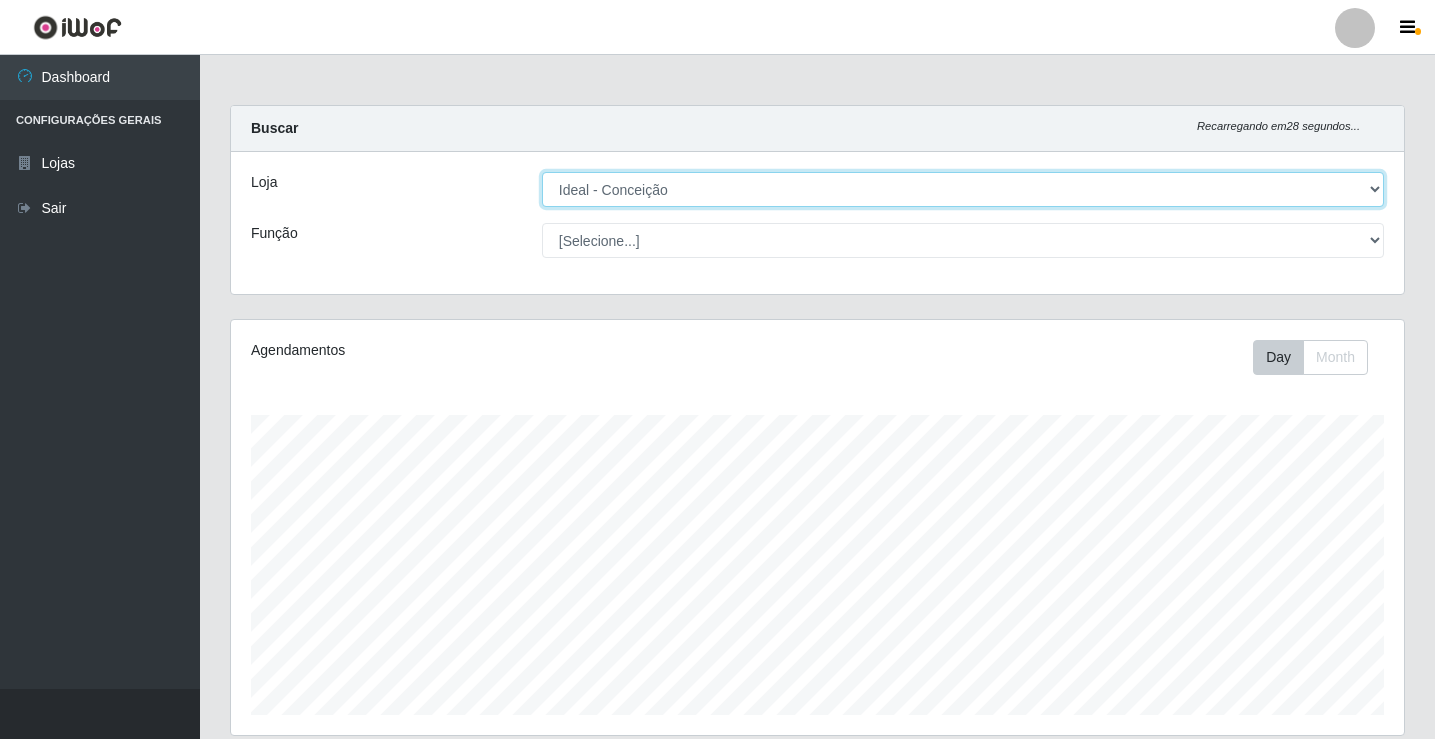 scroll, scrollTop: 999585, scrollLeft: 998827, axis: both 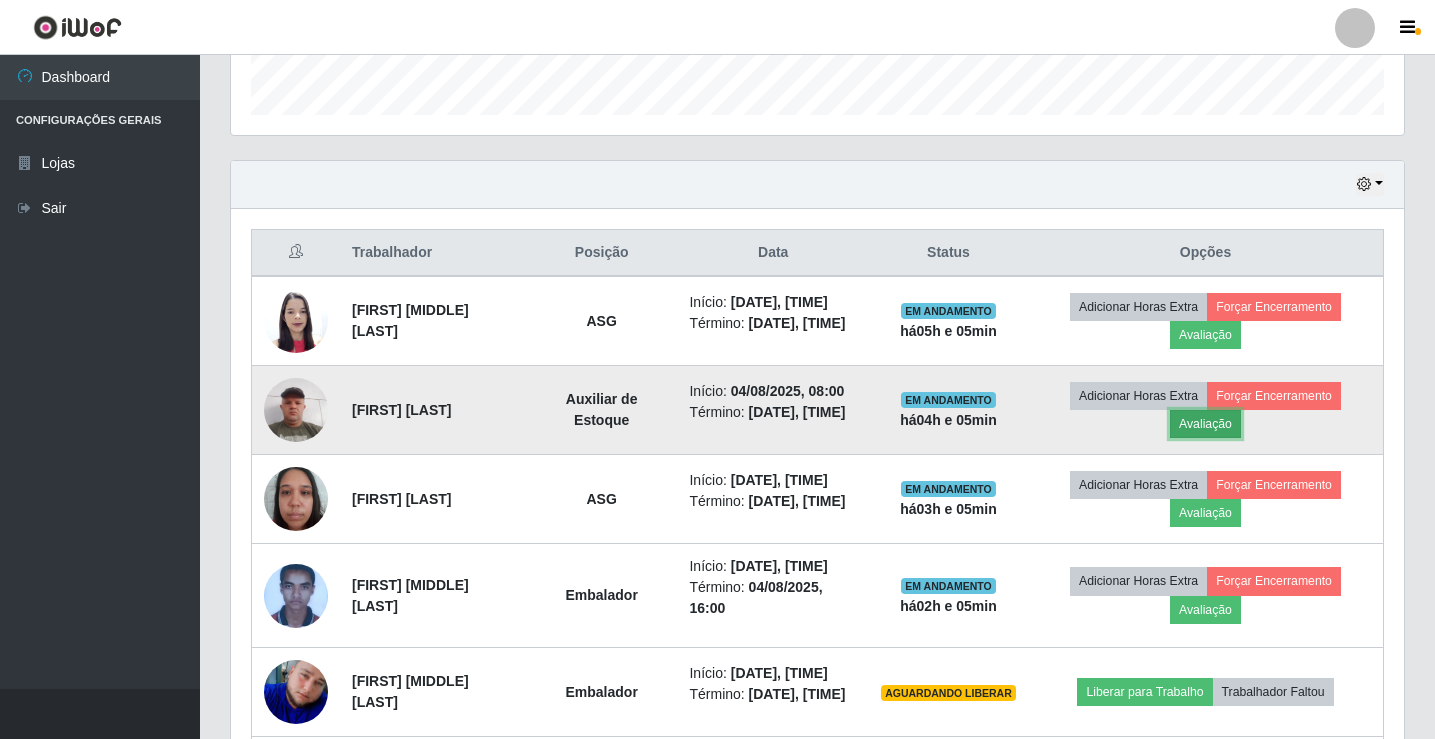 click on "Avaliação" at bounding box center [1205, 424] 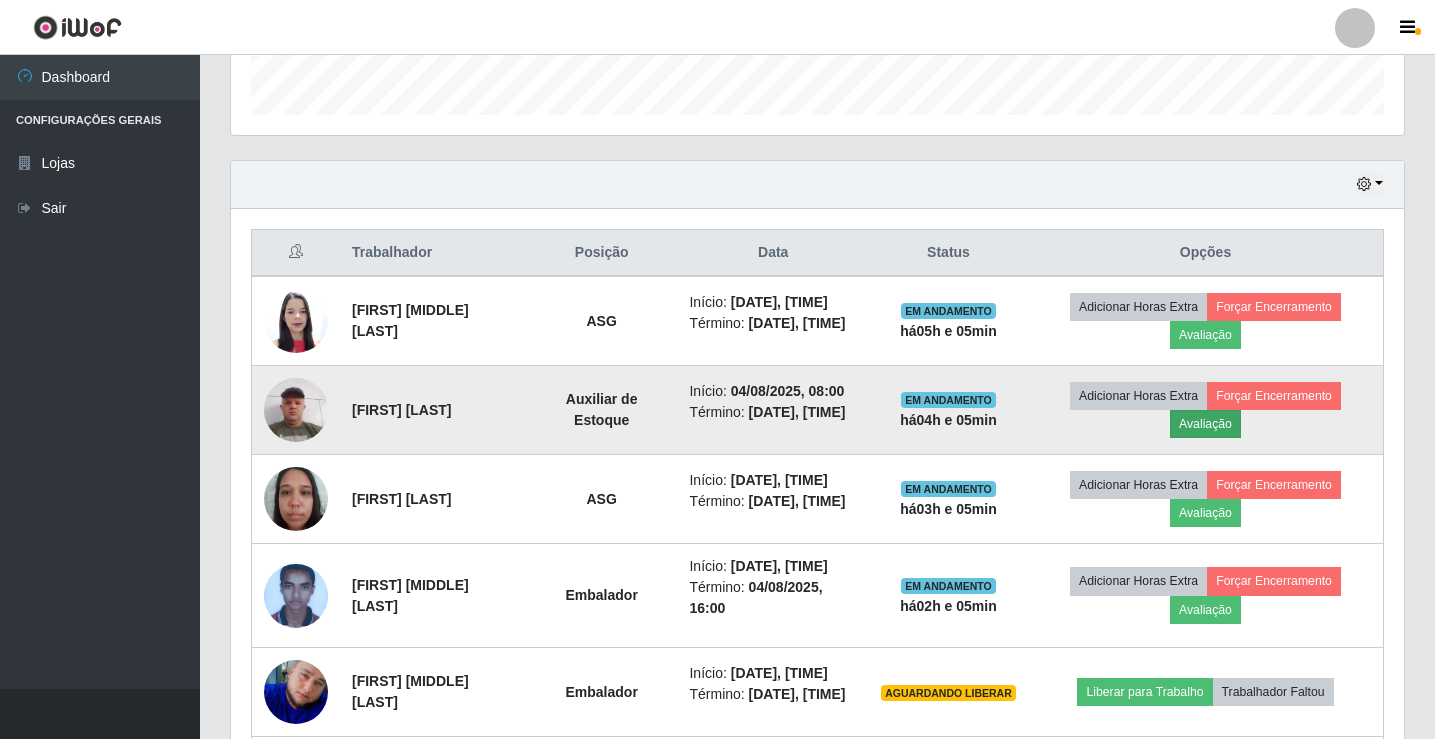 scroll, scrollTop: 999585, scrollLeft: 998837, axis: both 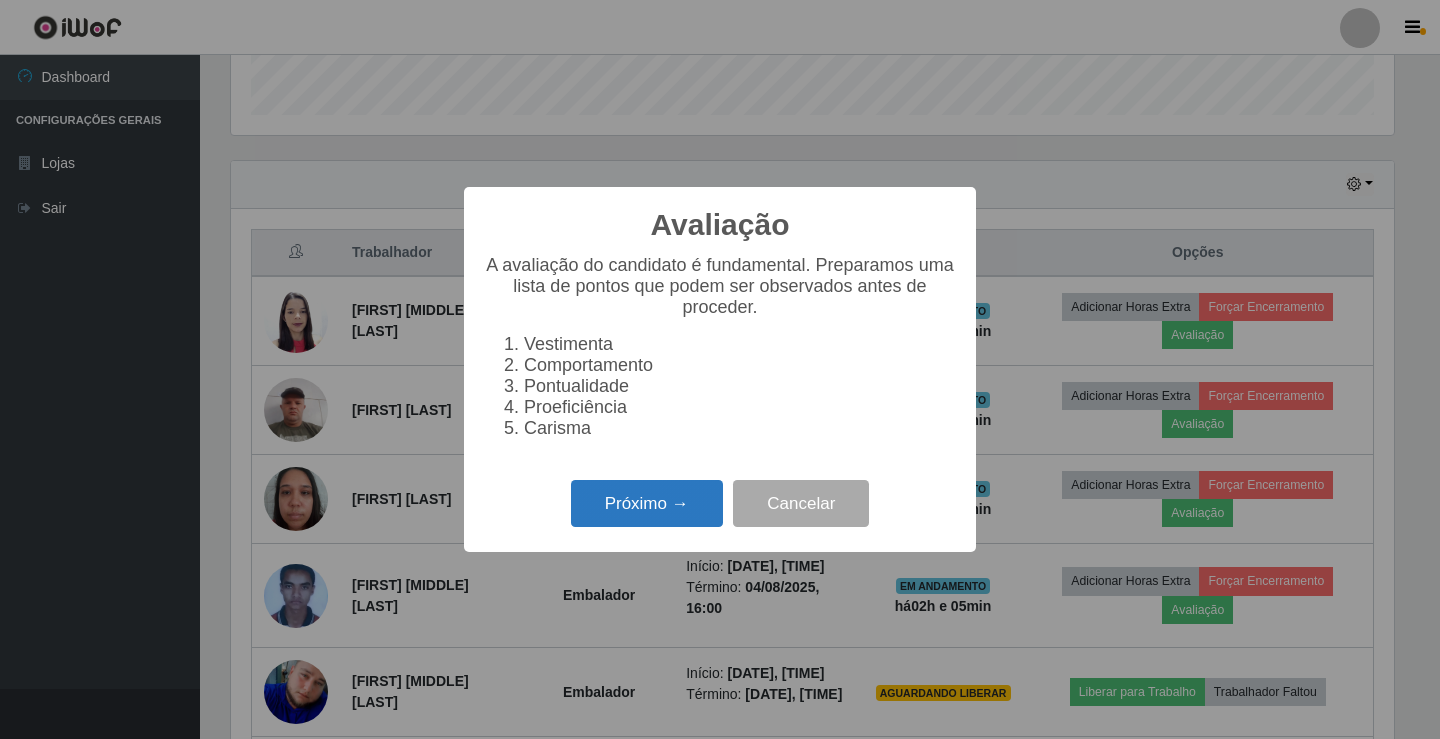 click on "Próximo →" at bounding box center [647, 503] 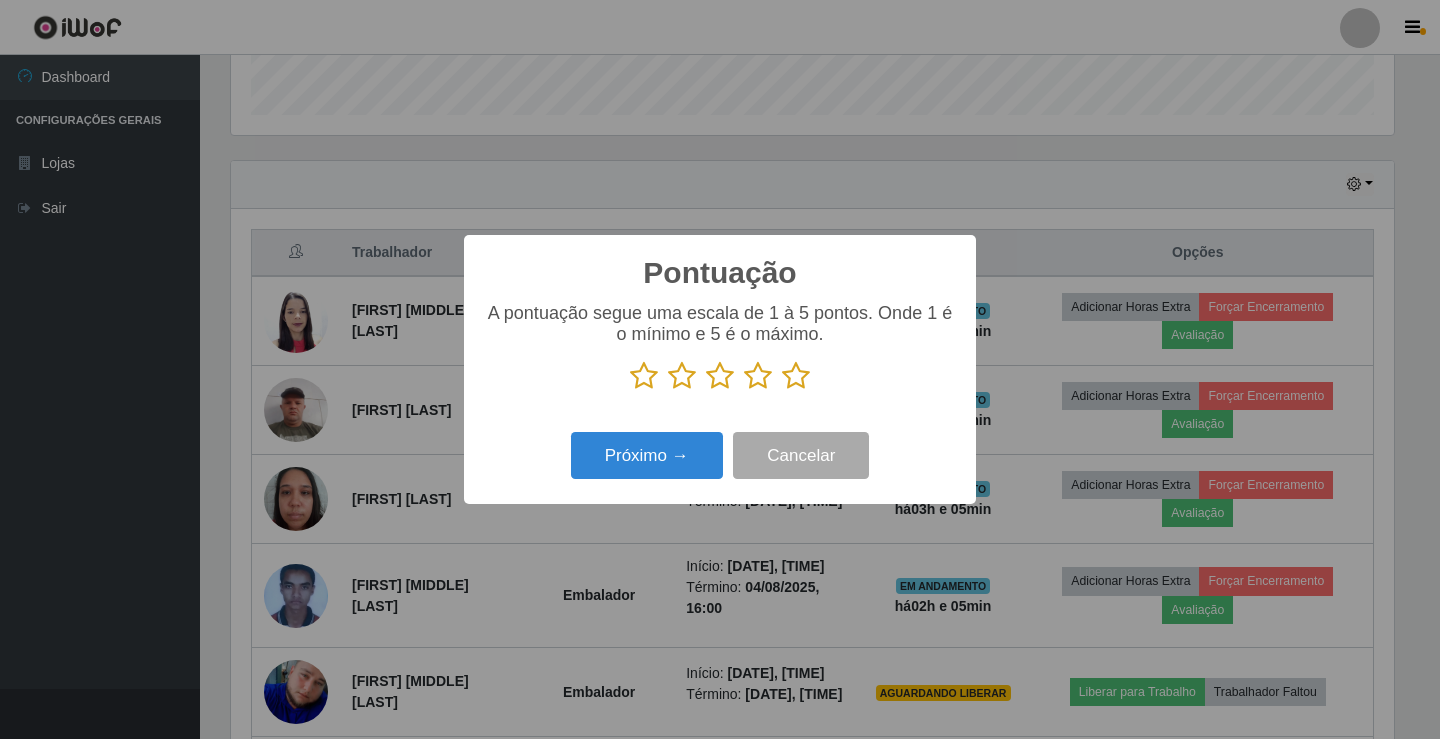 click at bounding box center (796, 376) 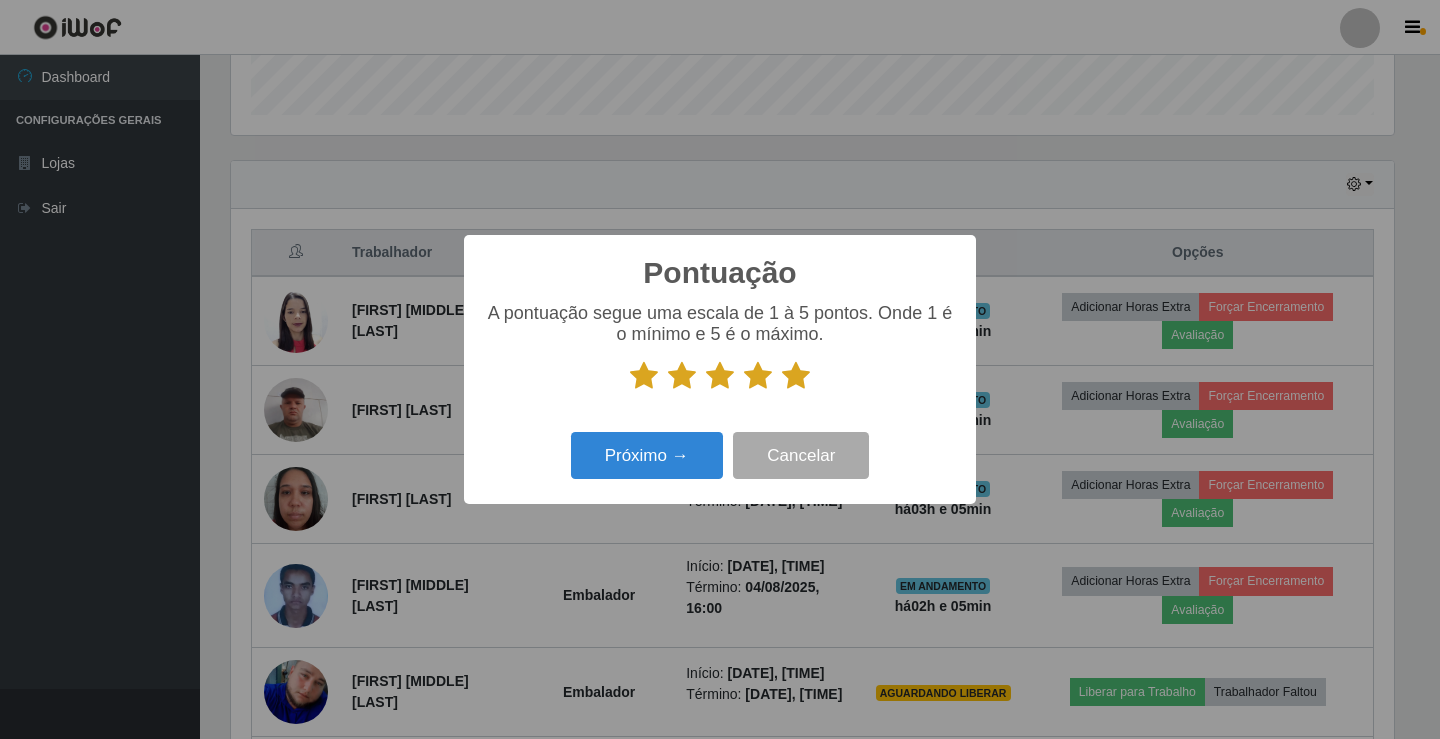 click on "Pontuação × A pontuação segue uma escala de 1 à 5 pontos.
Onde 1 é o mínimo e 5 é o máximo.
Próximo → Cancelar" at bounding box center [720, 369] 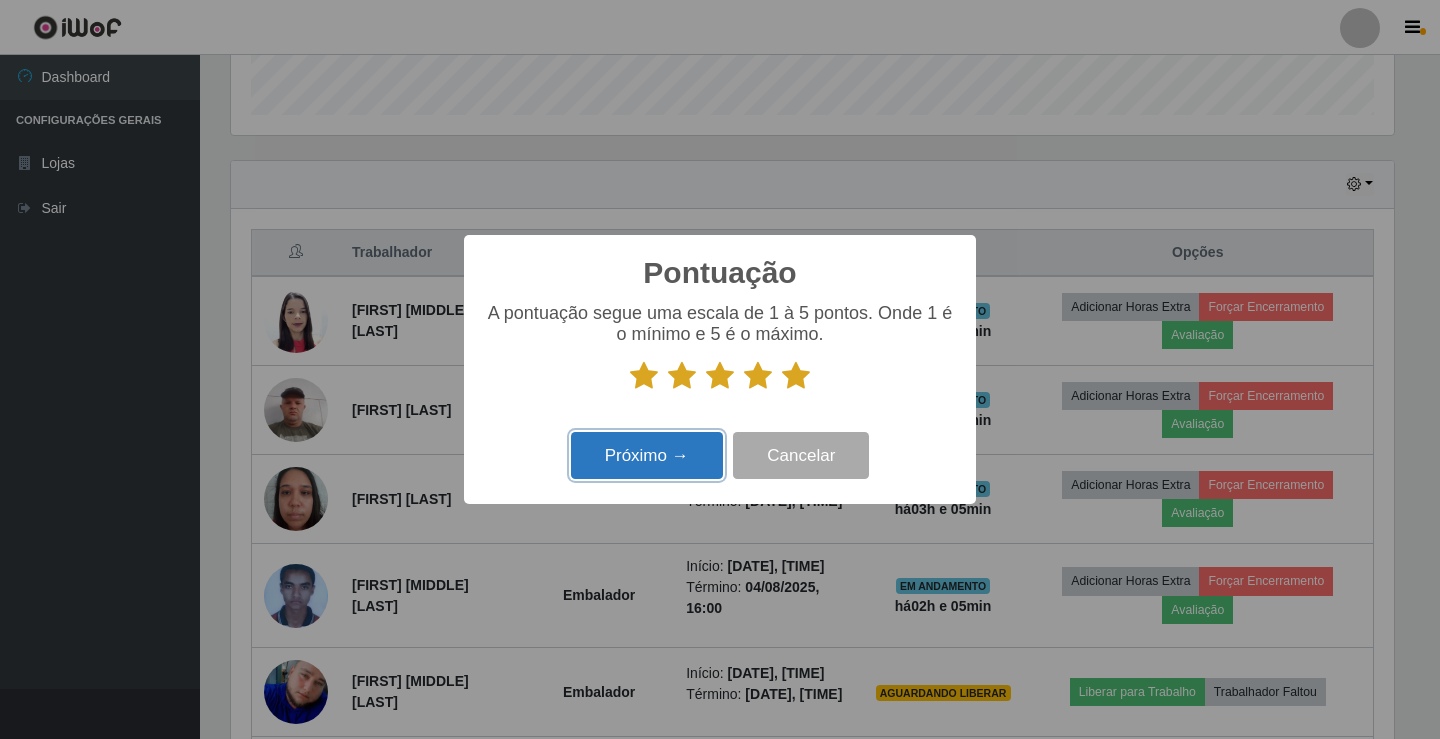 click on "Próximo →" at bounding box center (647, 455) 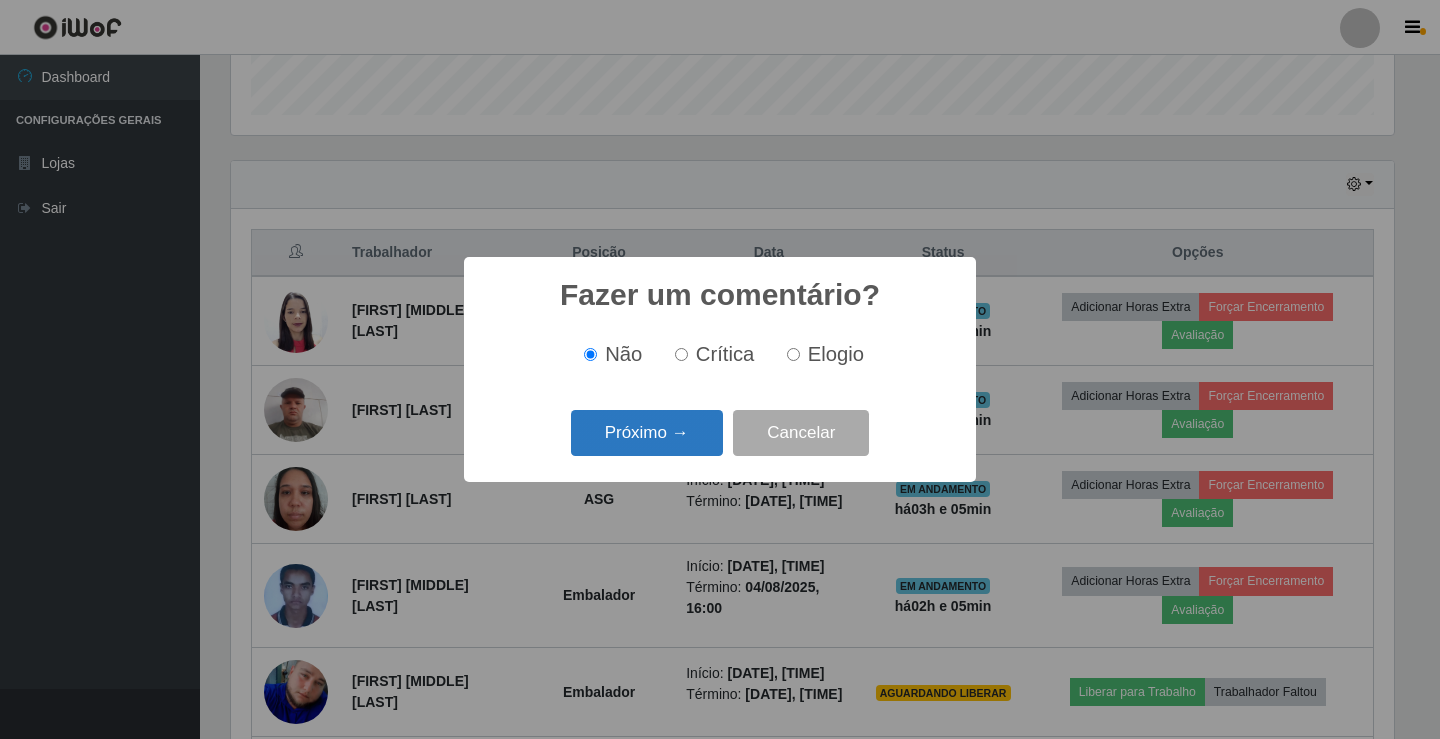 click on "Próximo →" at bounding box center (647, 433) 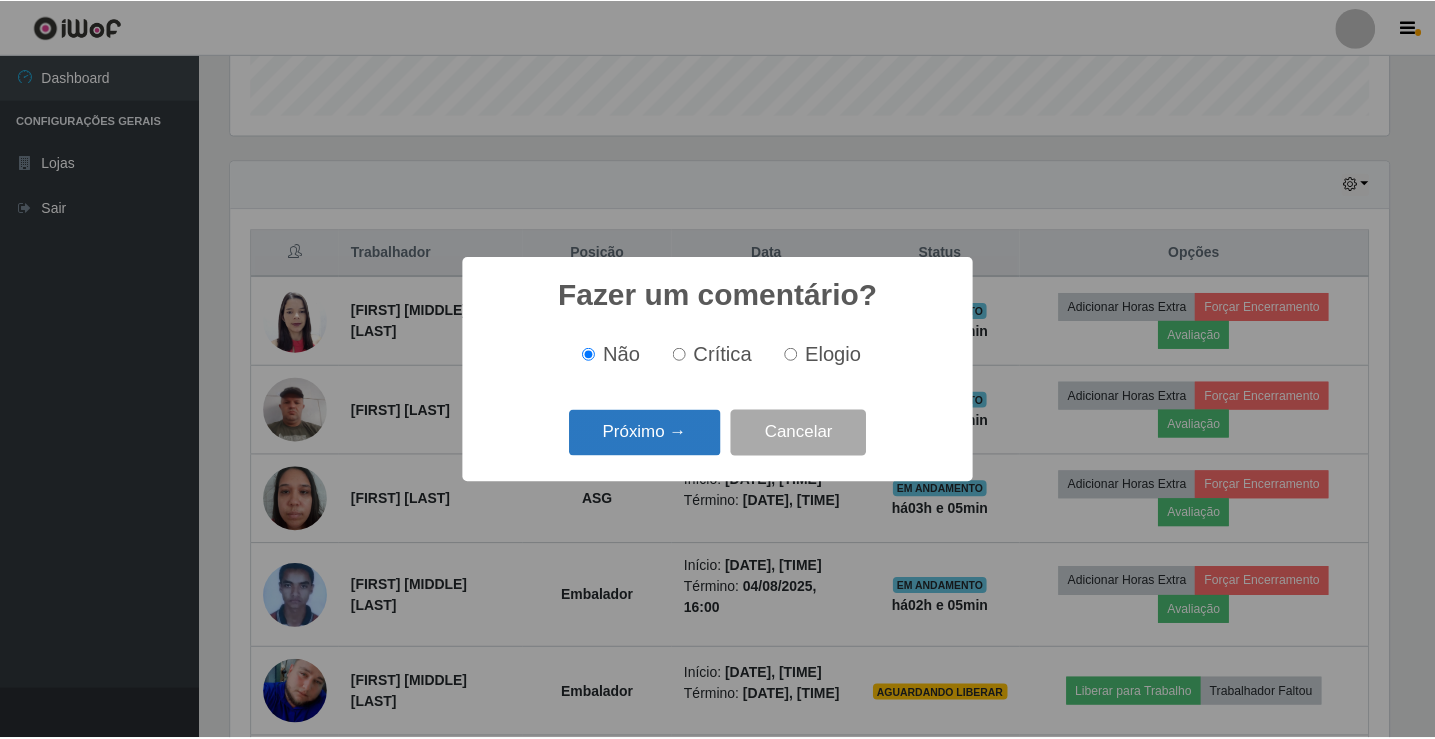 scroll, scrollTop: 999585, scrollLeft: 998837, axis: both 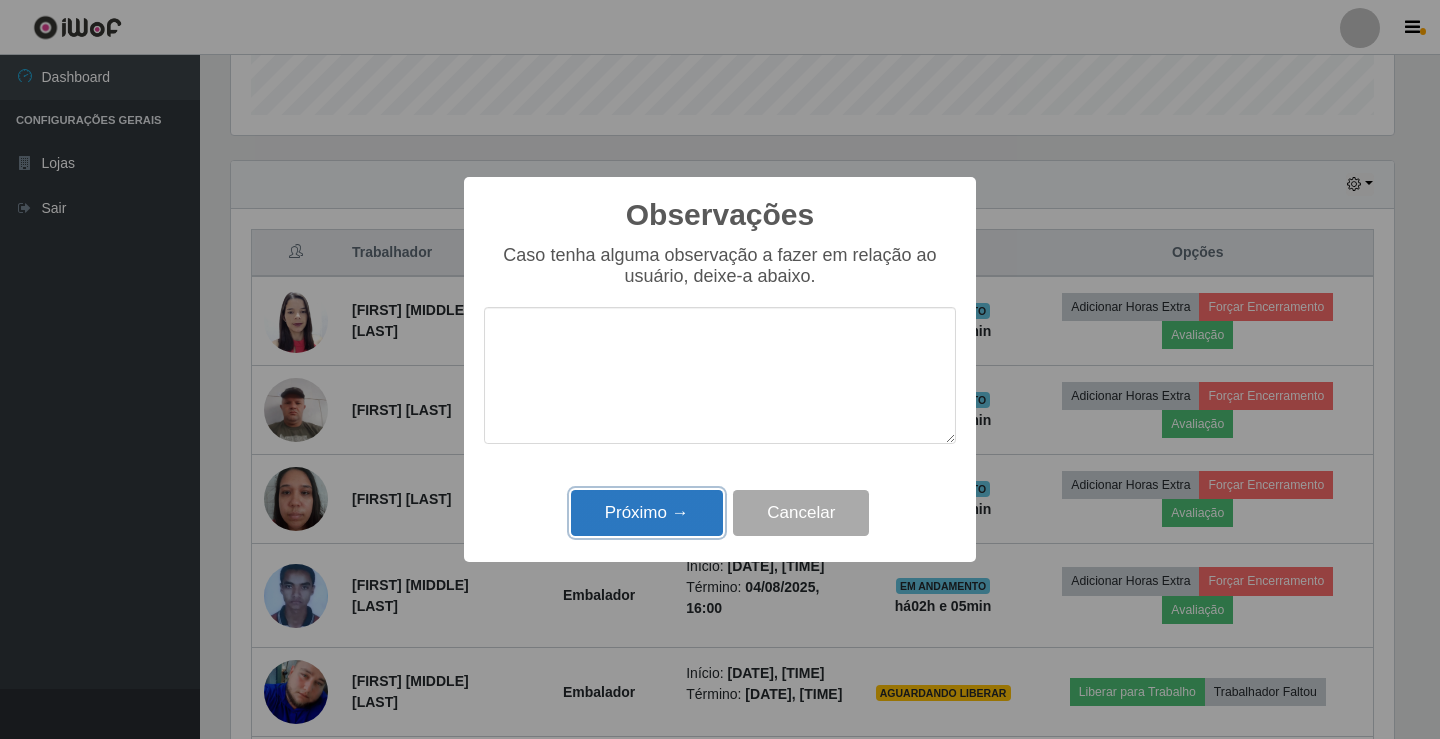 click on "Próximo →" at bounding box center (647, 513) 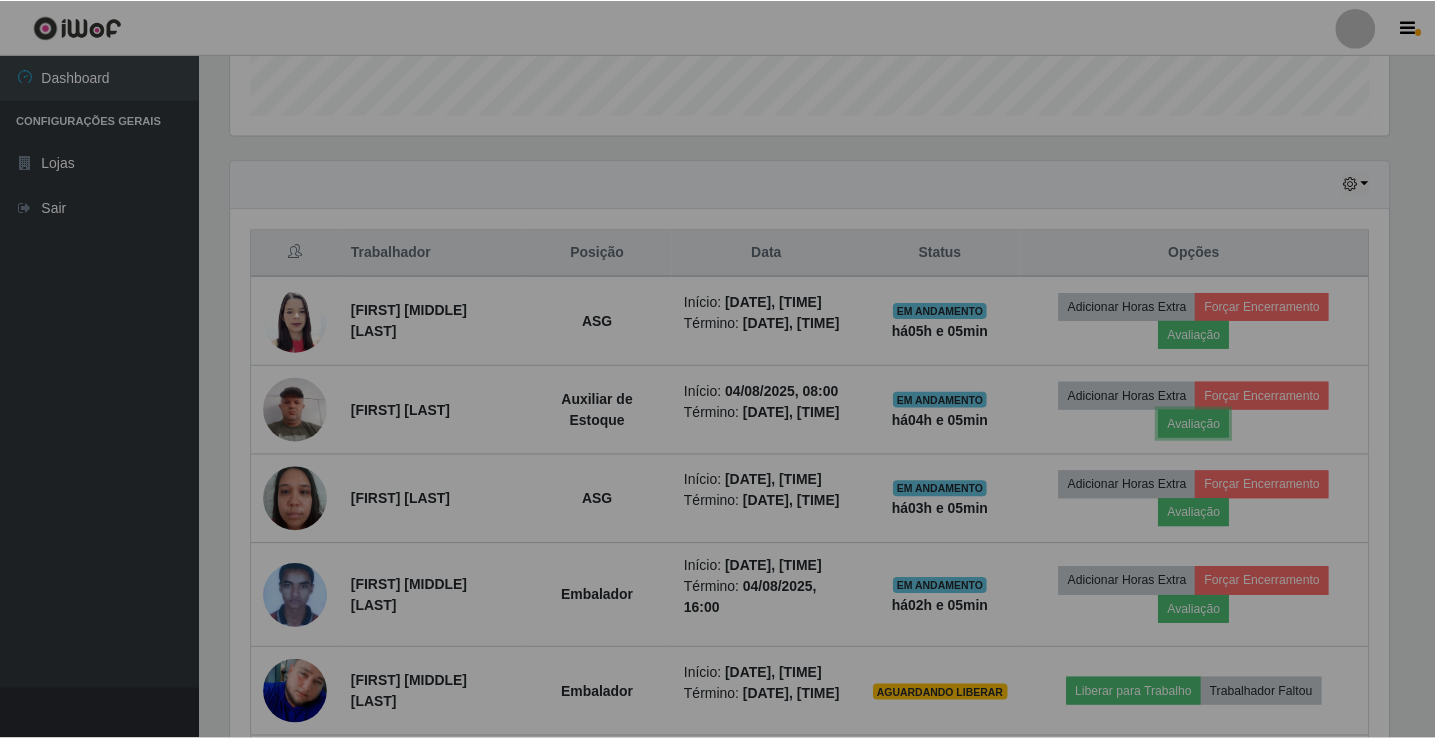 scroll, scrollTop: 999585, scrollLeft: 998827, axis: both 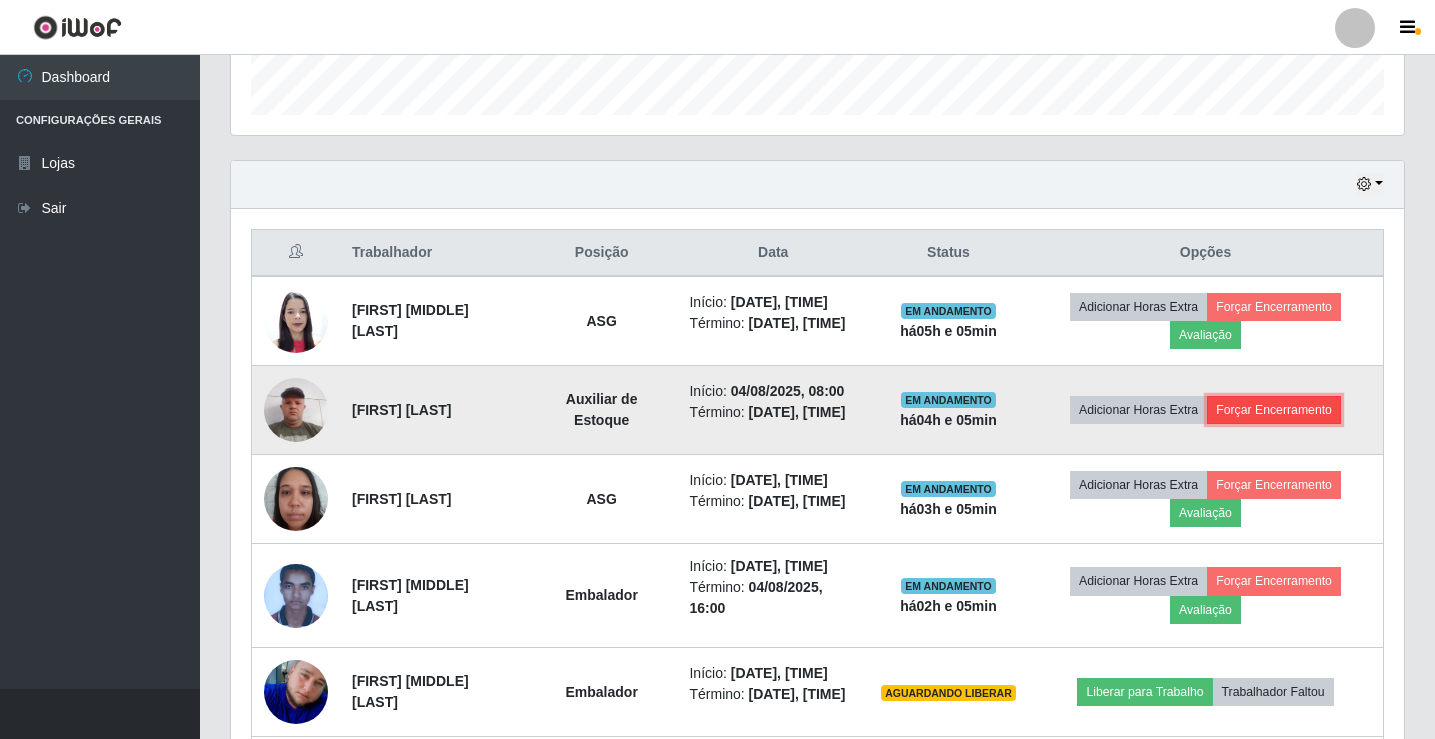 click on "Forçar Encerramento" at bounding box center [1274, 410] 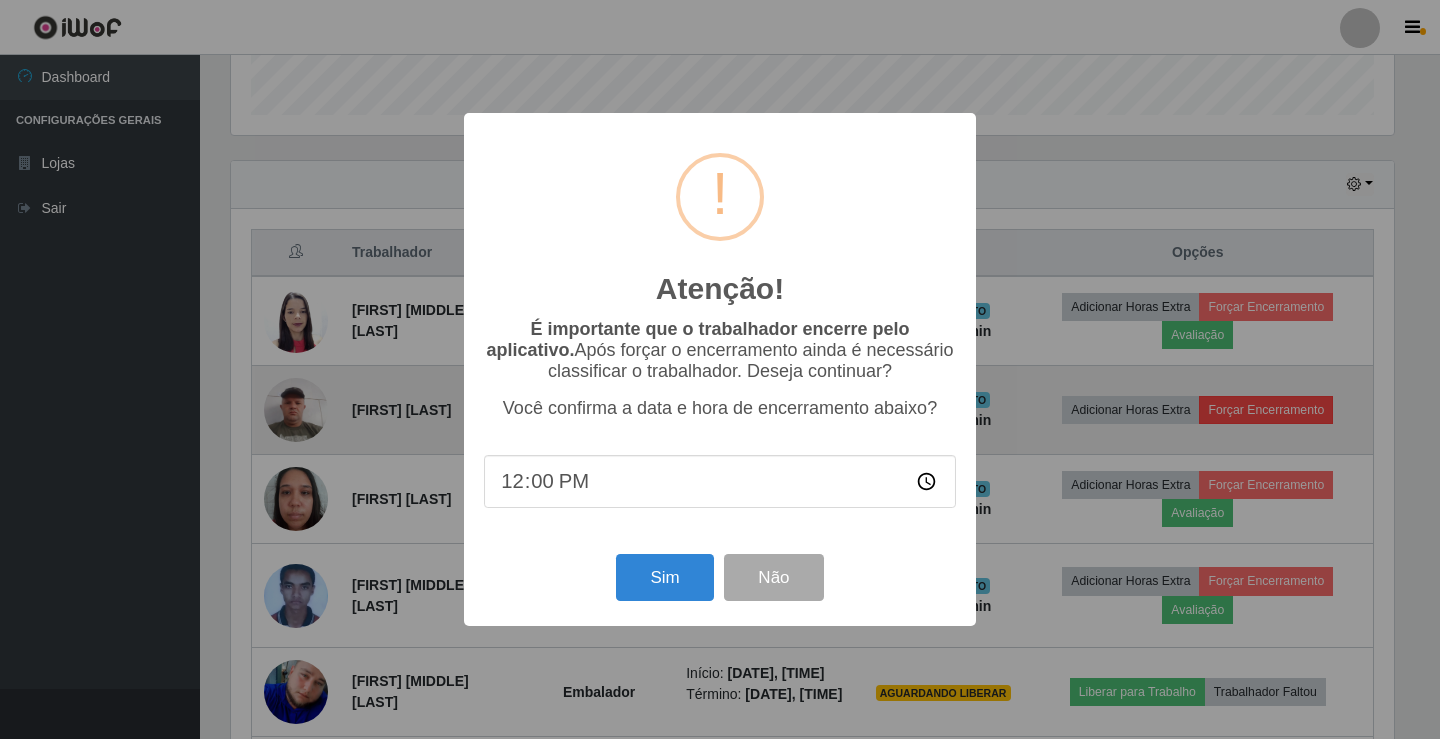 scroll, scrollTop: 999585, scrollLeft: 998837, axis: both 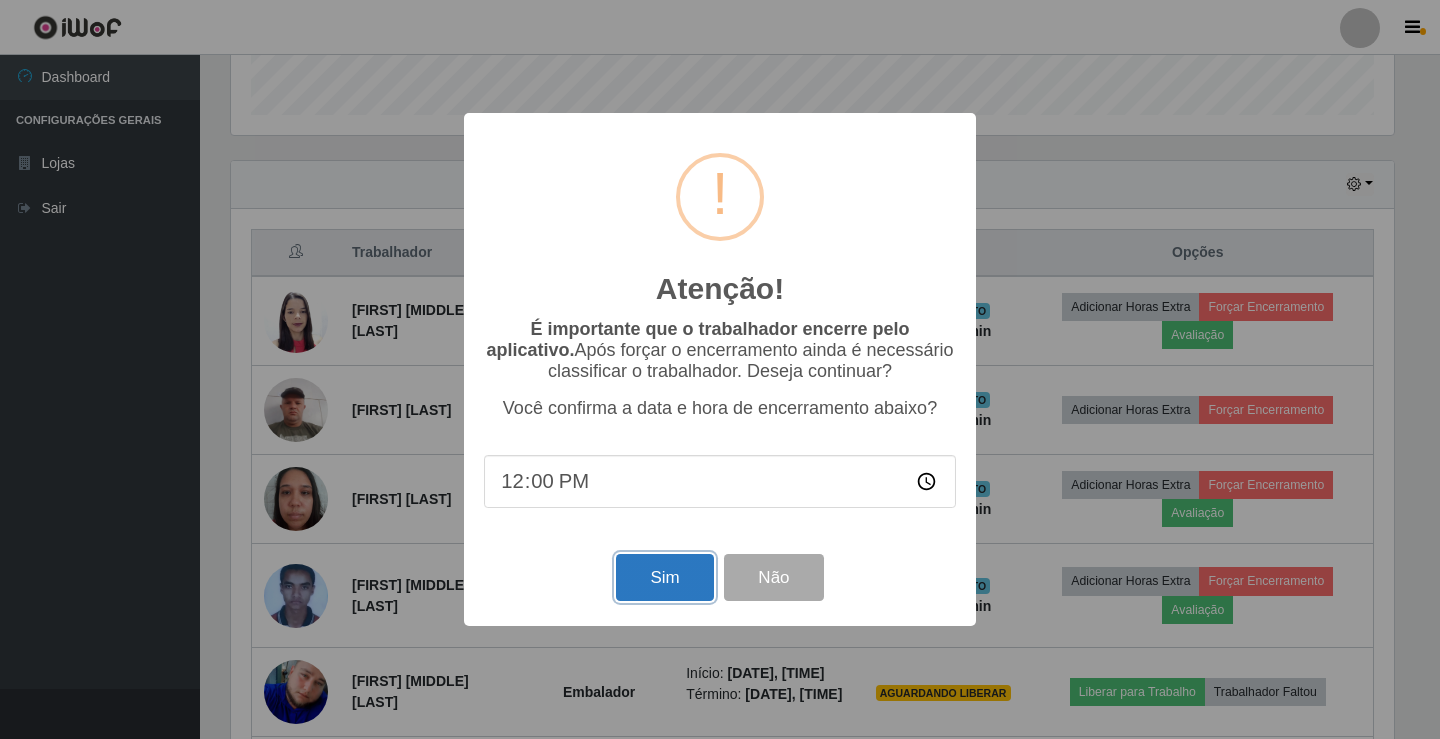 click on "Sim" at bounding box center [664, 577] 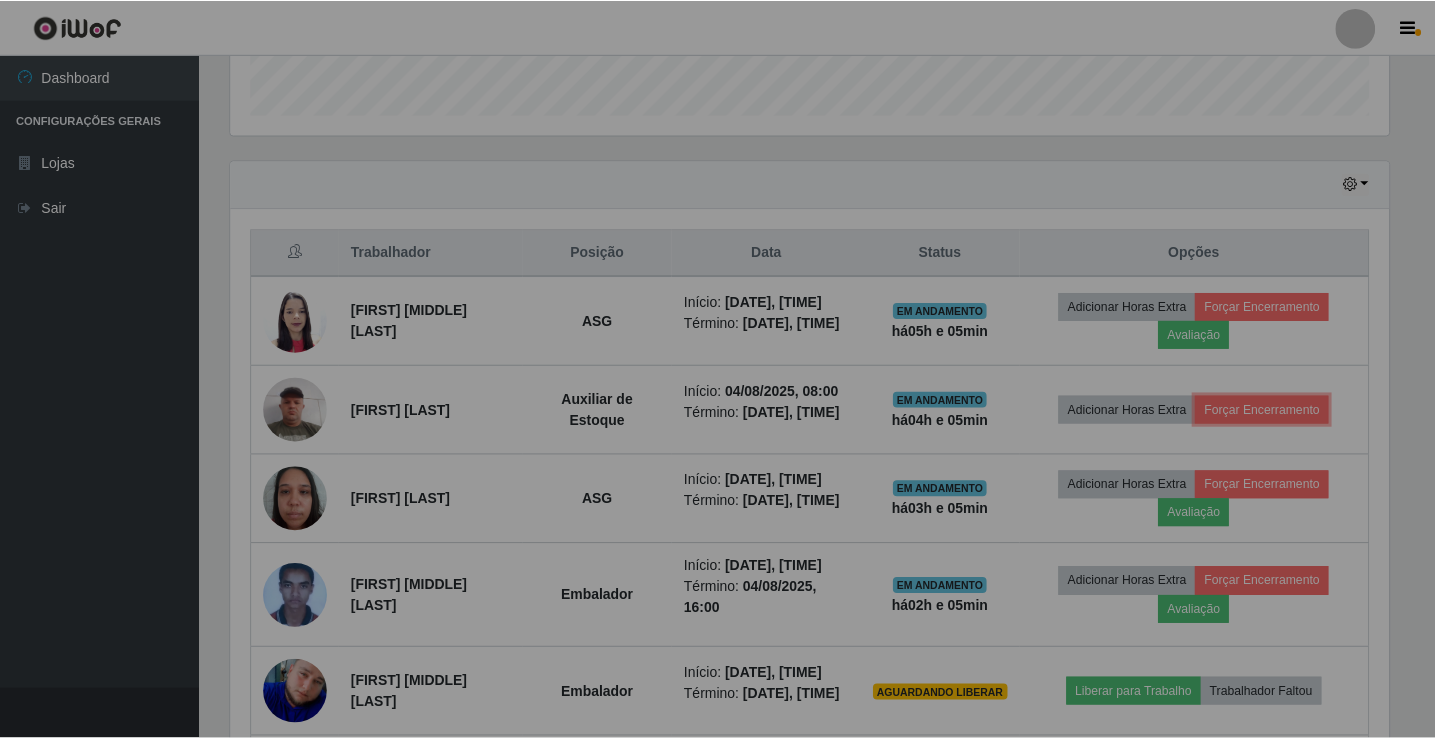 scroll, scrollTop: 999585, scrollLeft: 998827, axis: both 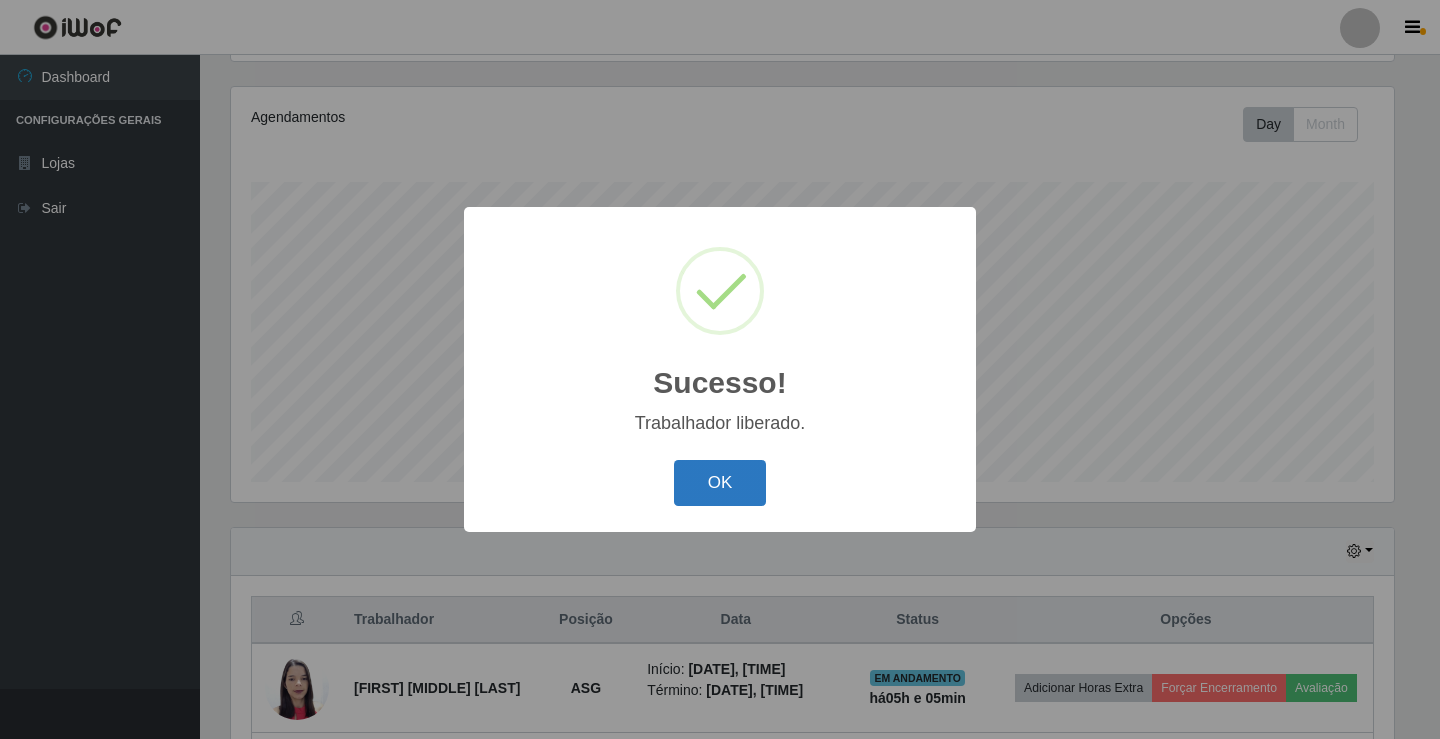 click on "OK" at bounding box center [720, 483] 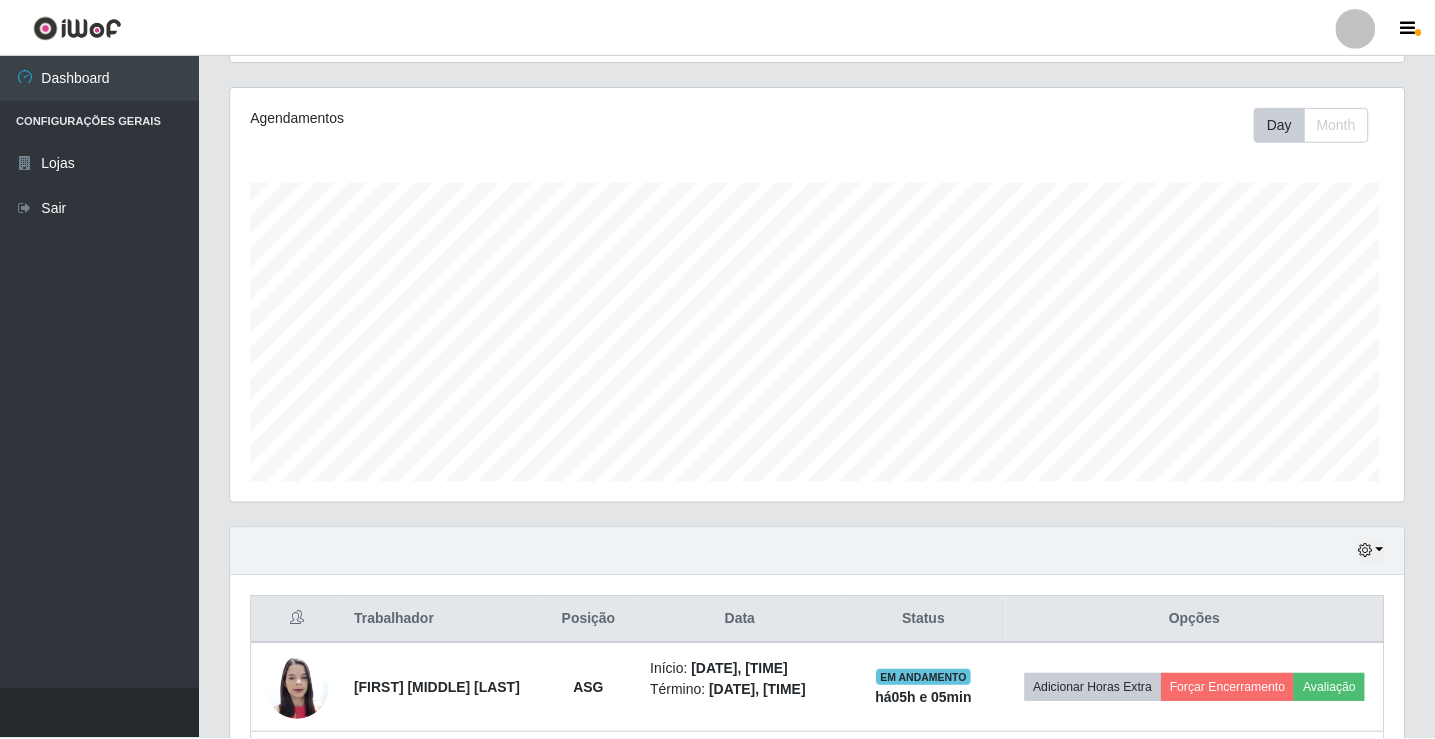 scroll, scrollTop: 999585, scrollLeft: 998827, axis: both 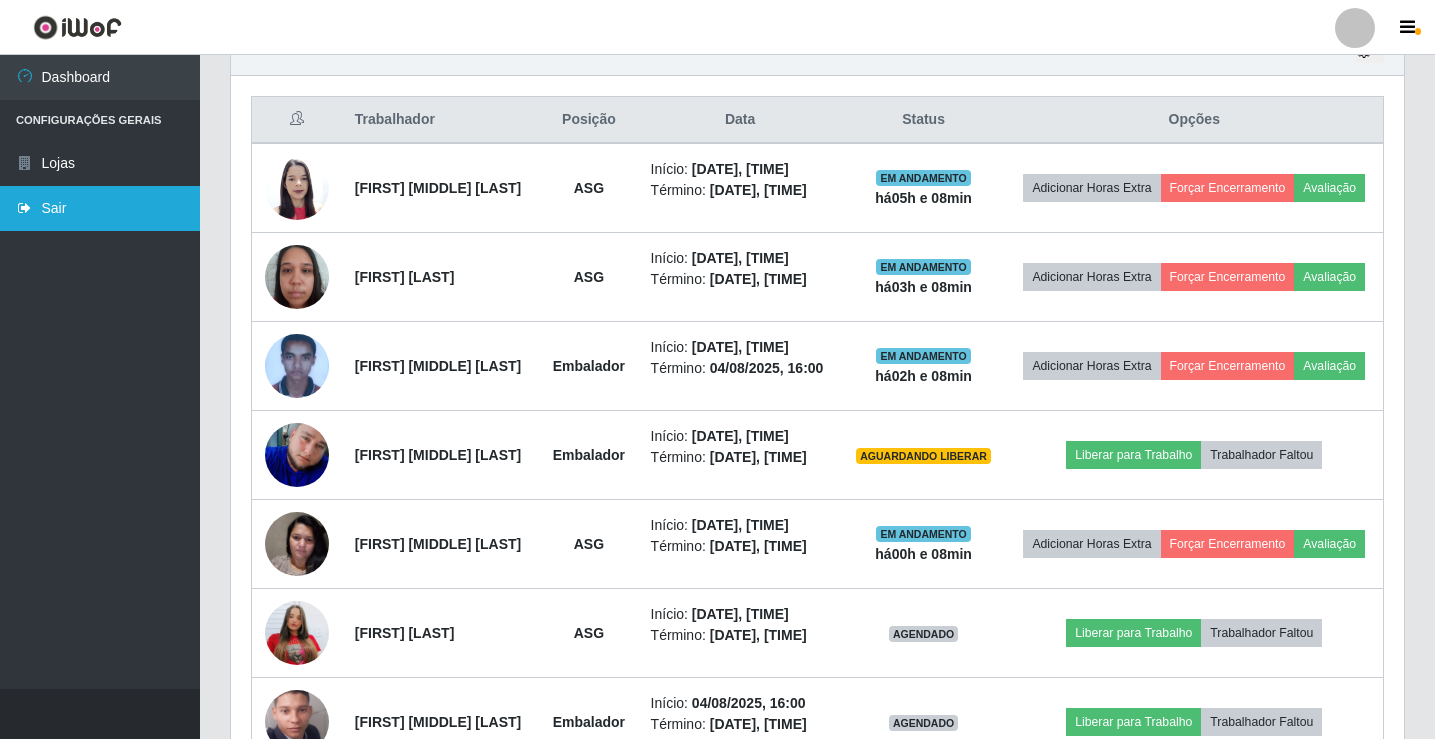 click on "Sair" at bounding box center [100, 208] 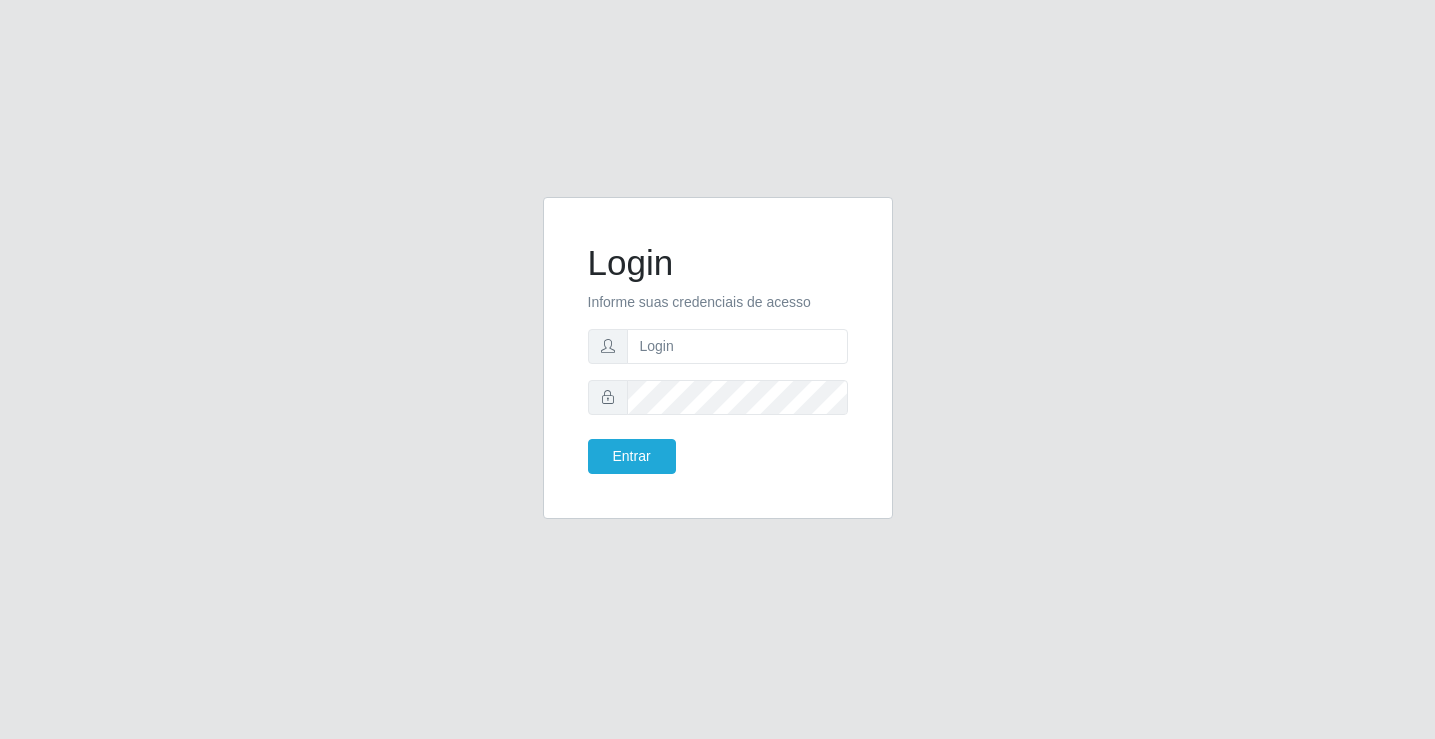 scroll, scrollTop: 0, scrollLeft: 0, axis: both 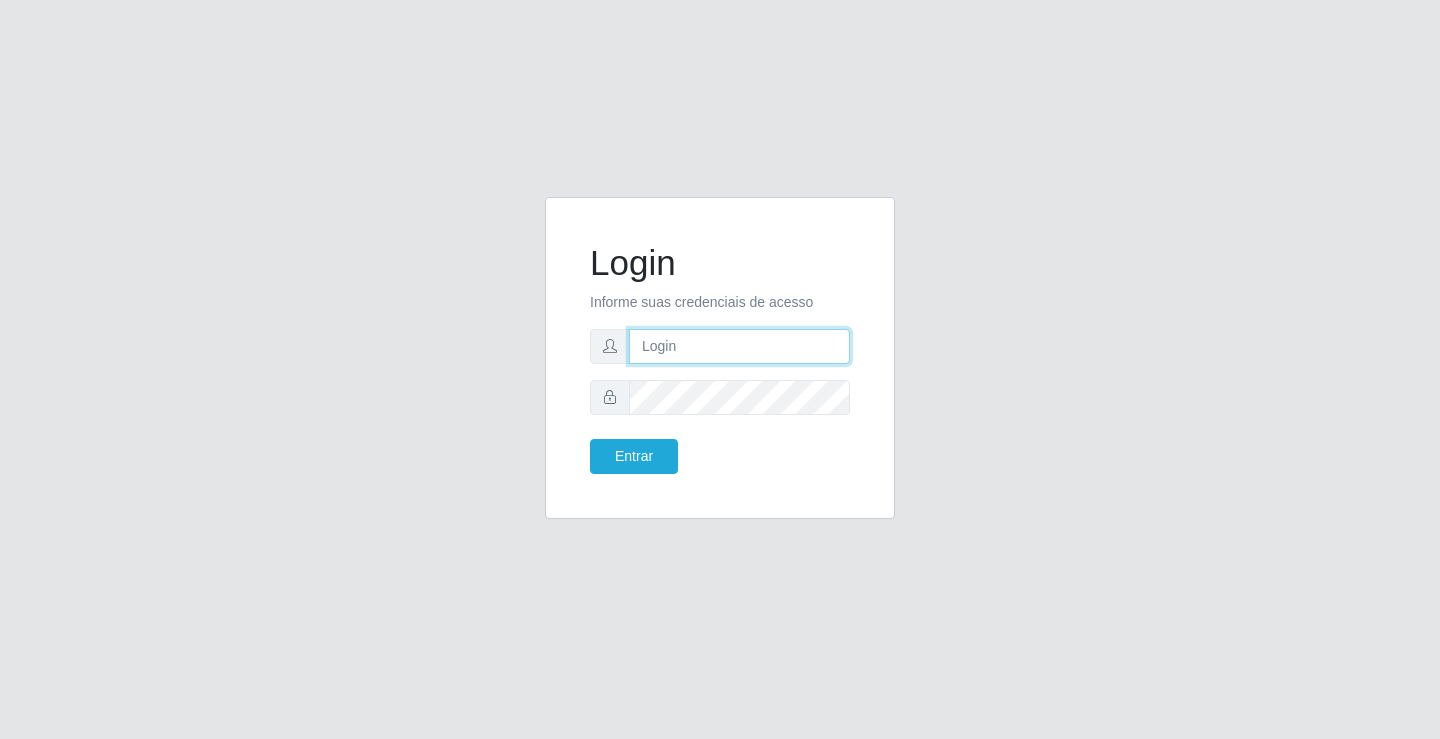 click at bounding box center [739, 346] 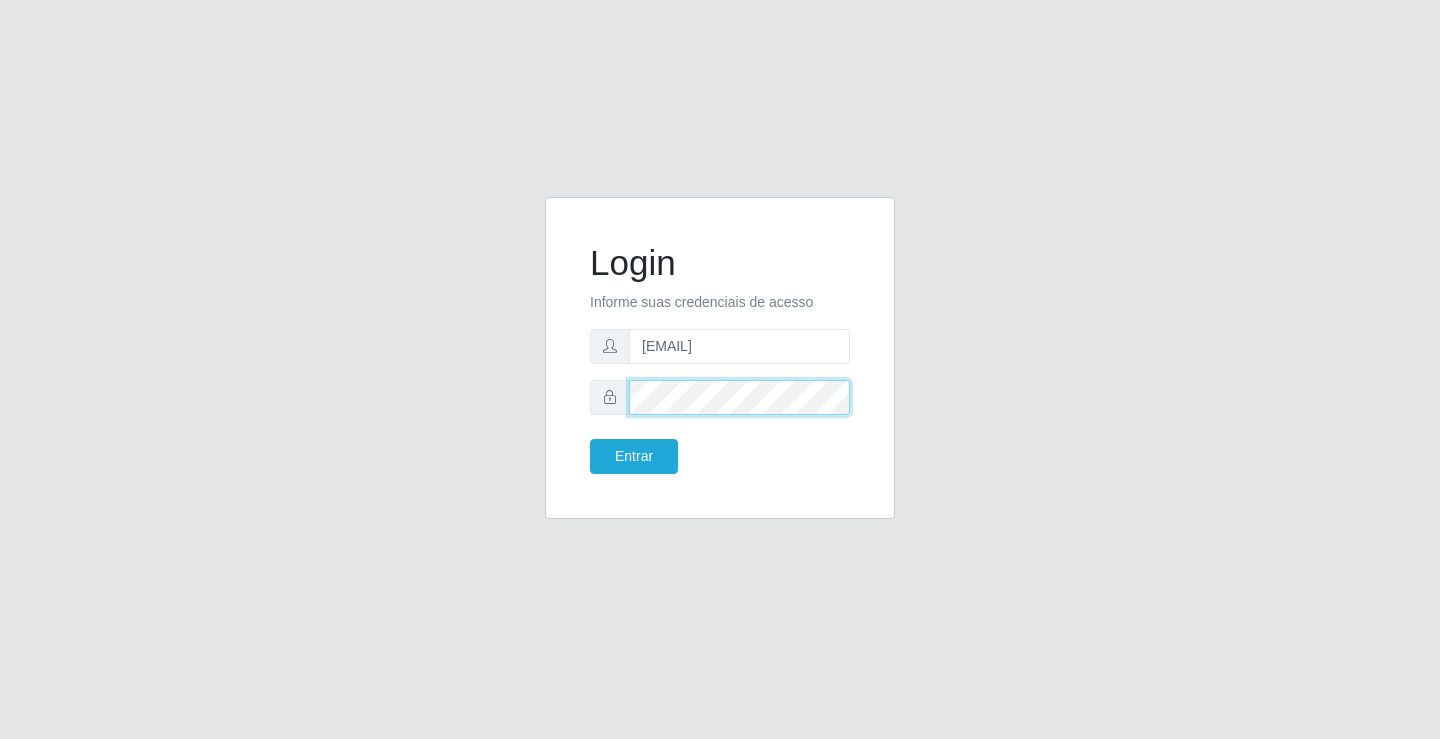 click on "Entrar" at bounding box center (634, 456) 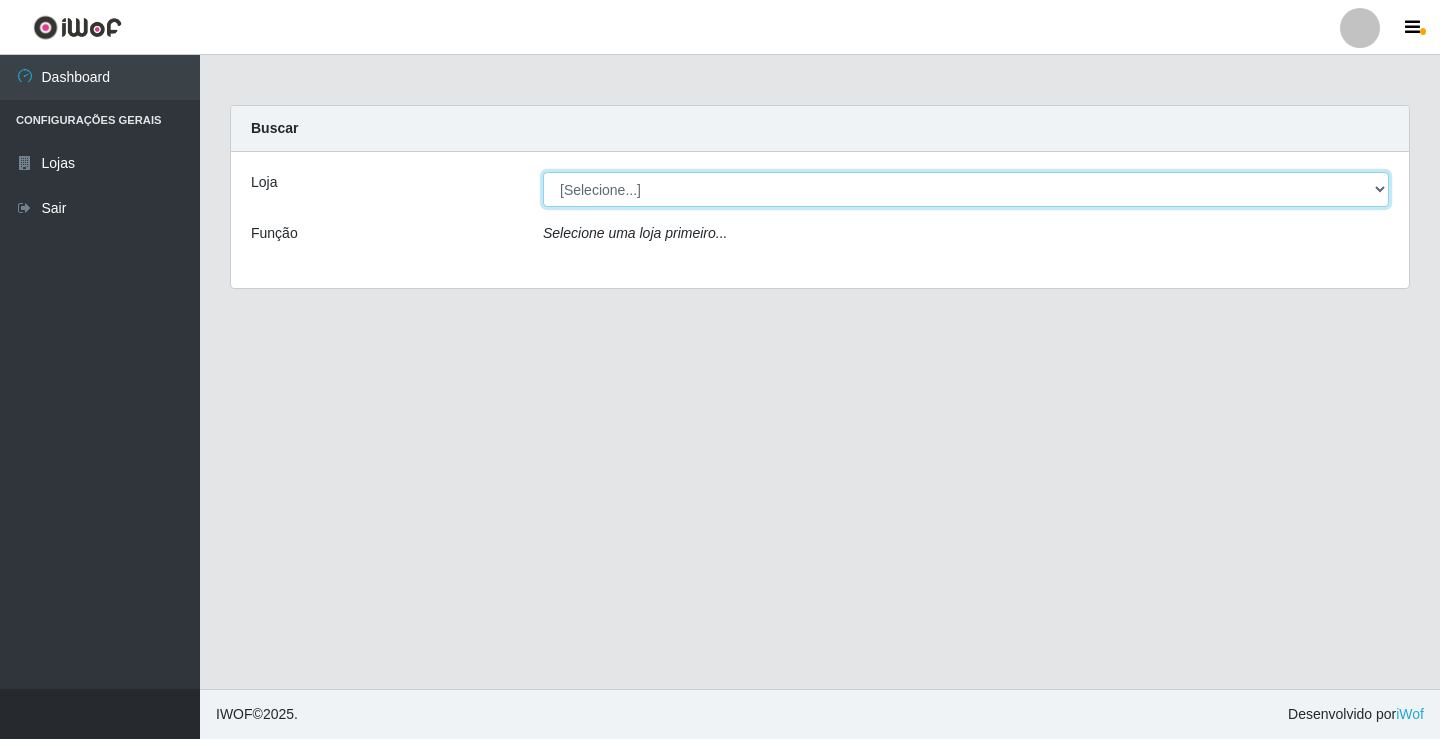 click on "[Selecione...] Ideal - Conceição" at bounding box center (966, 189) 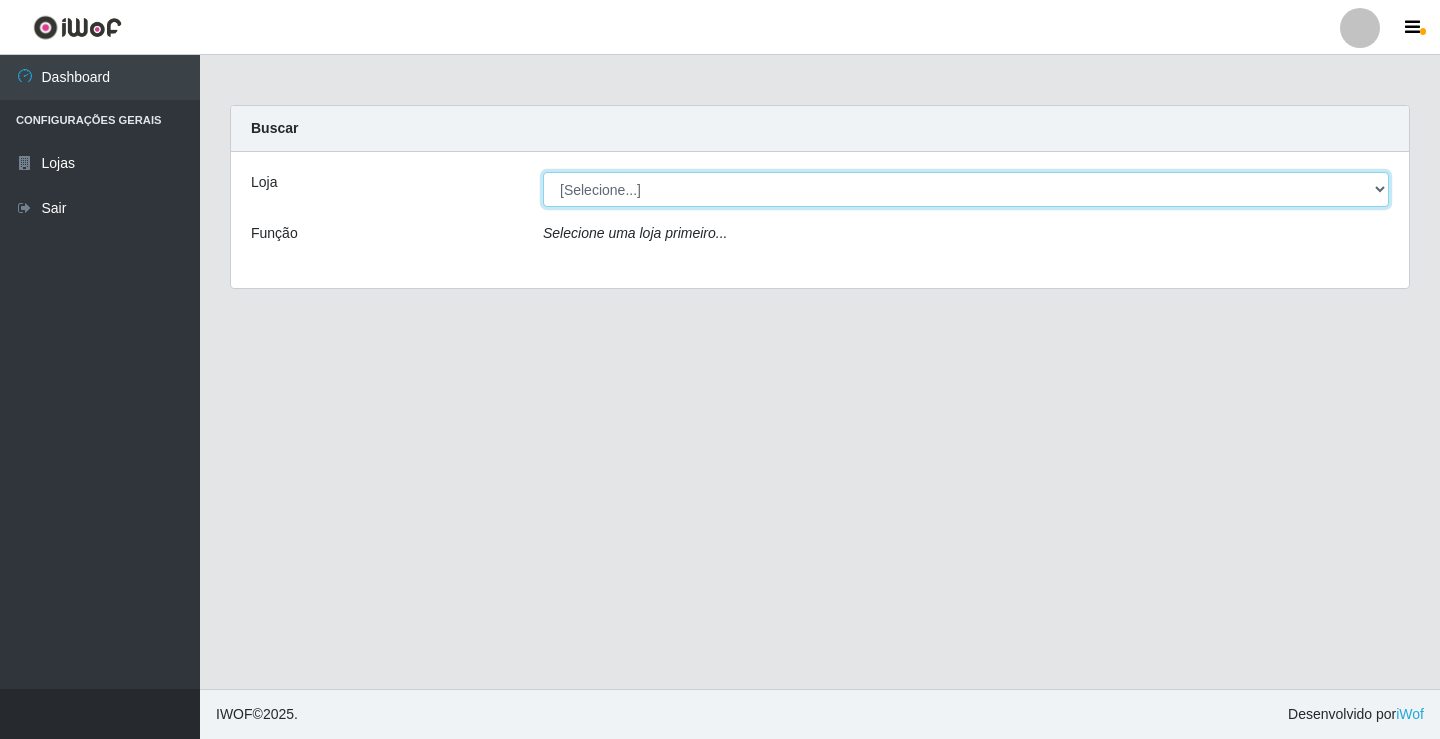 select on "231" 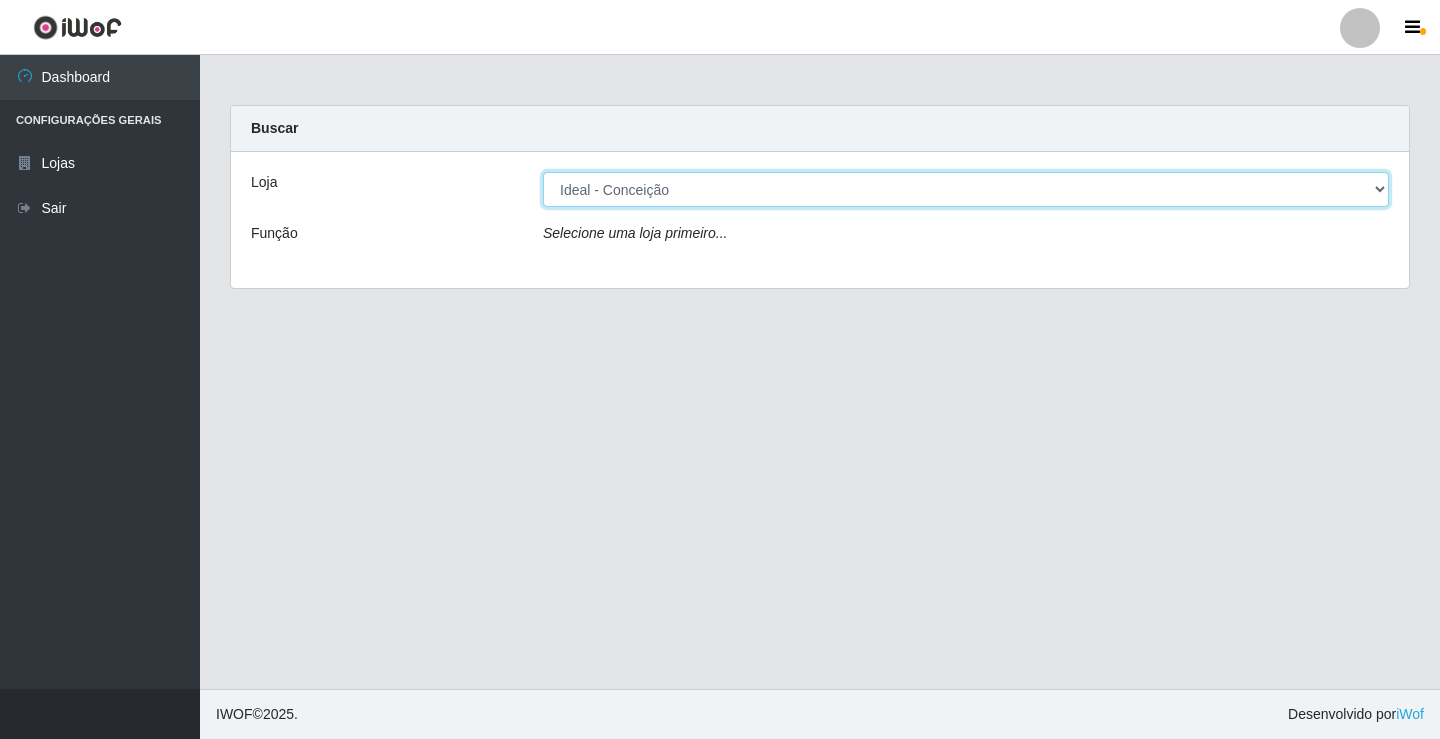 click on "[Selecione...] Ideal - Conceição" at bounding box center [966, 189] 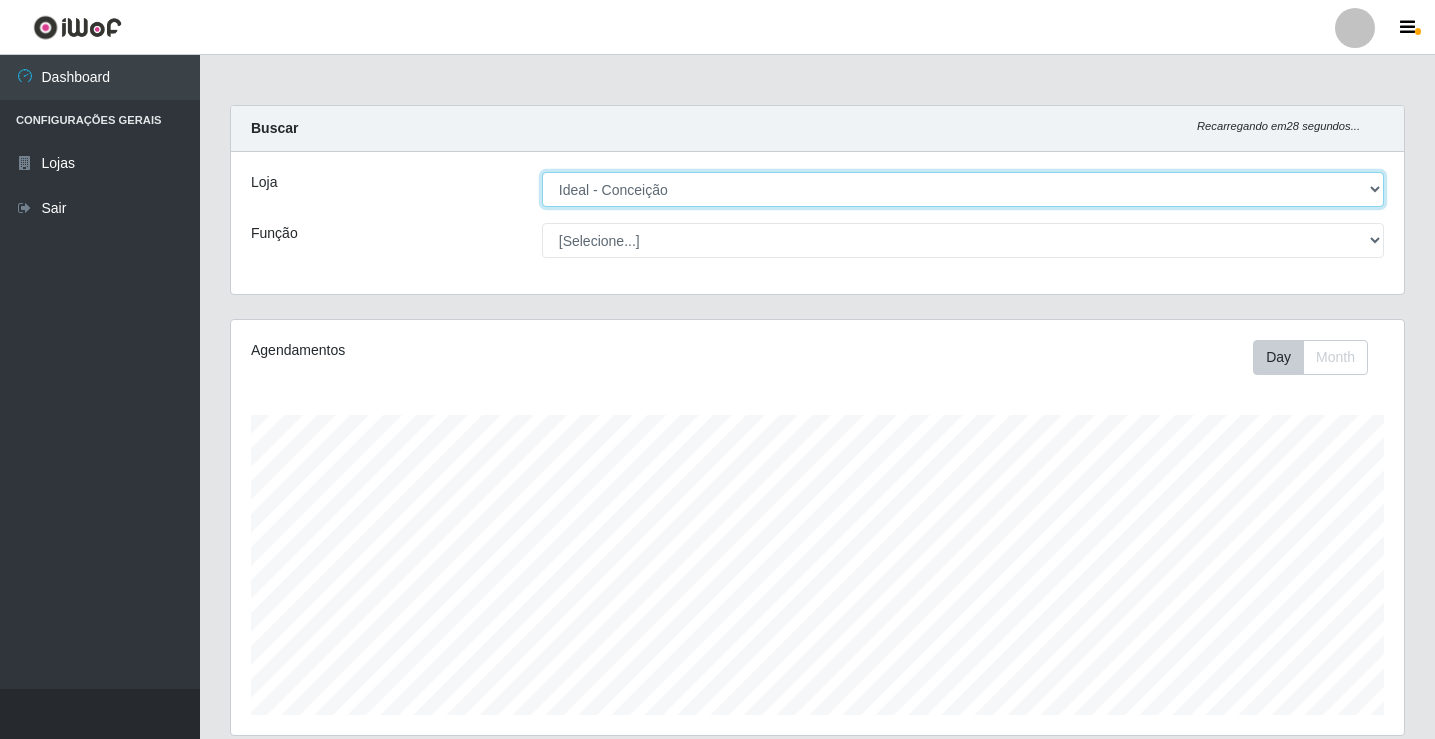 scroll, scrollTop: 999585, scrollLeft: 998827, axis: both 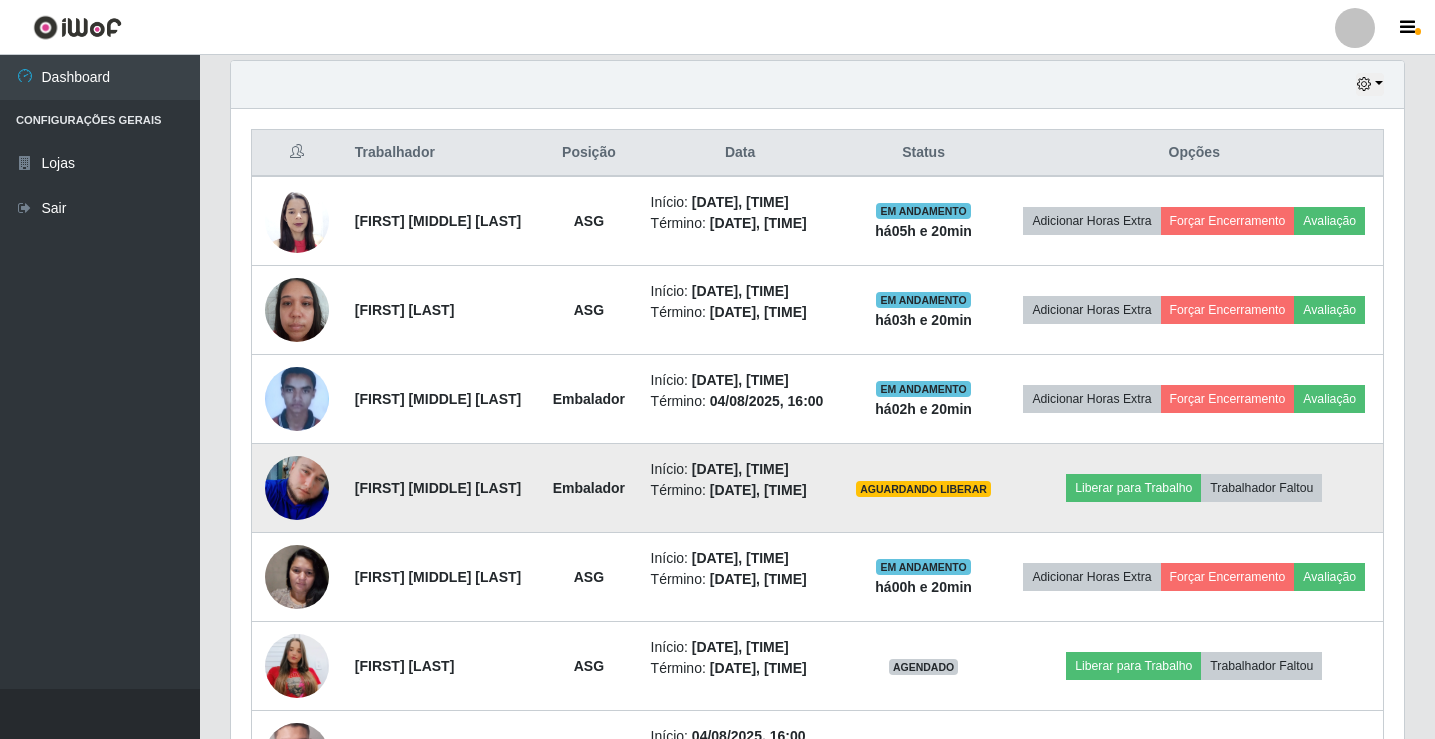 click at bounding box center (297, 488) 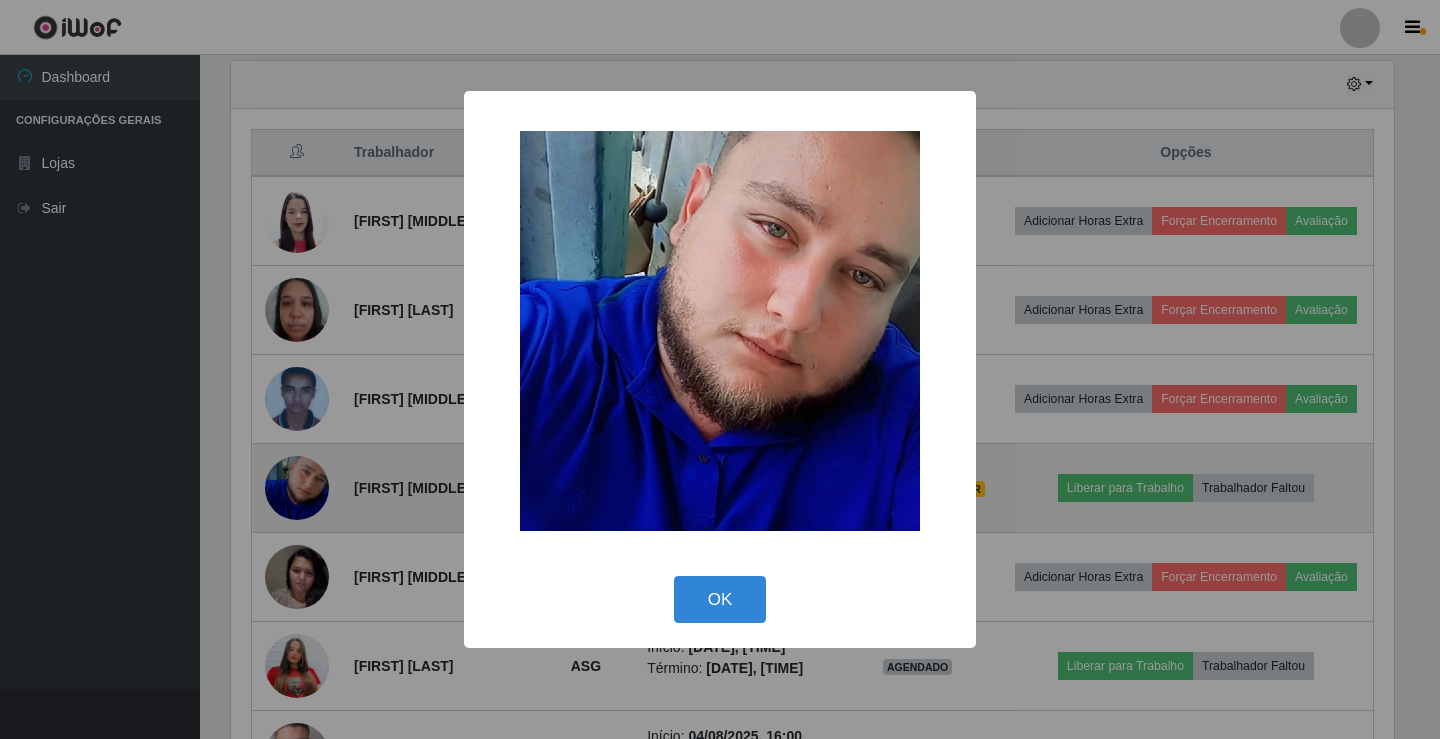 scroll, scrollTop: 999585, scrollLeft: 998837, axis: both 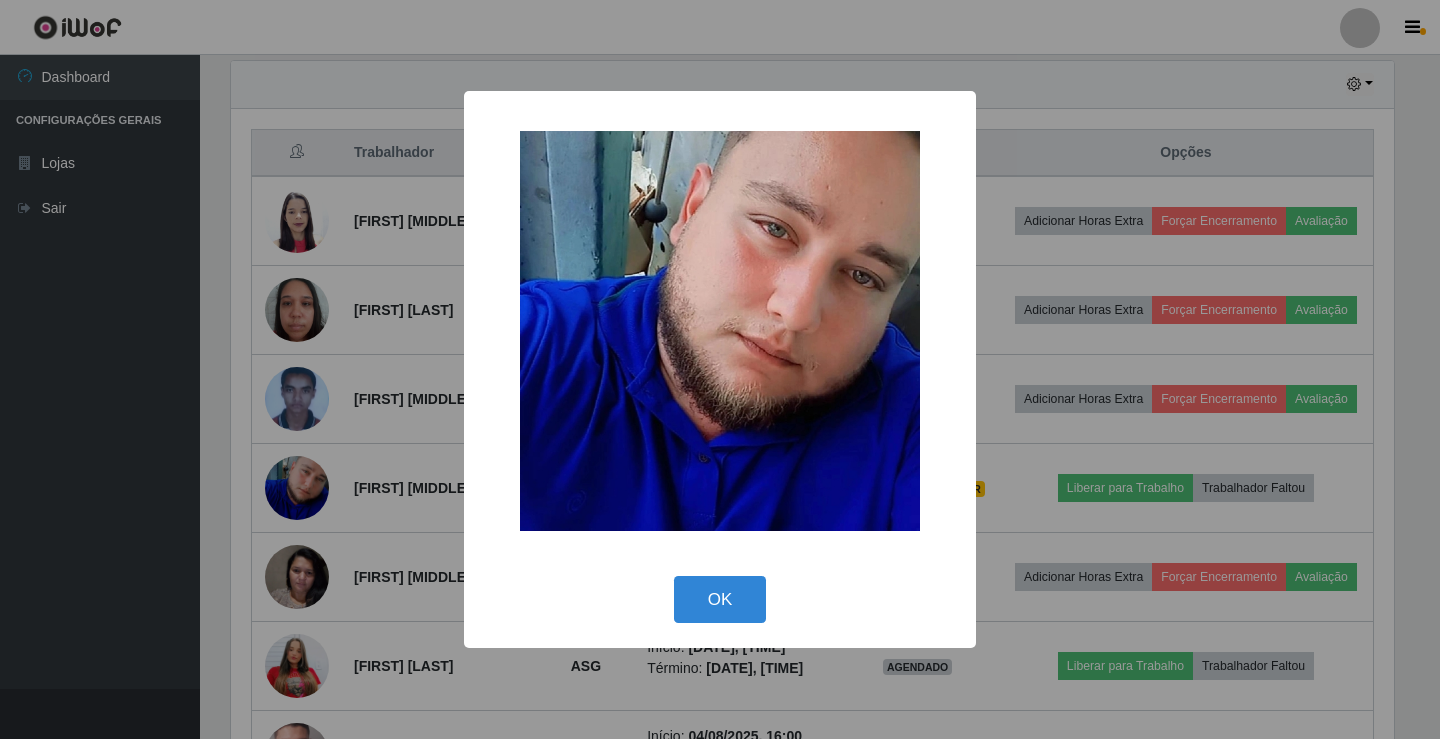 click on "× OK Cancel" at bounding box center [720, 369] 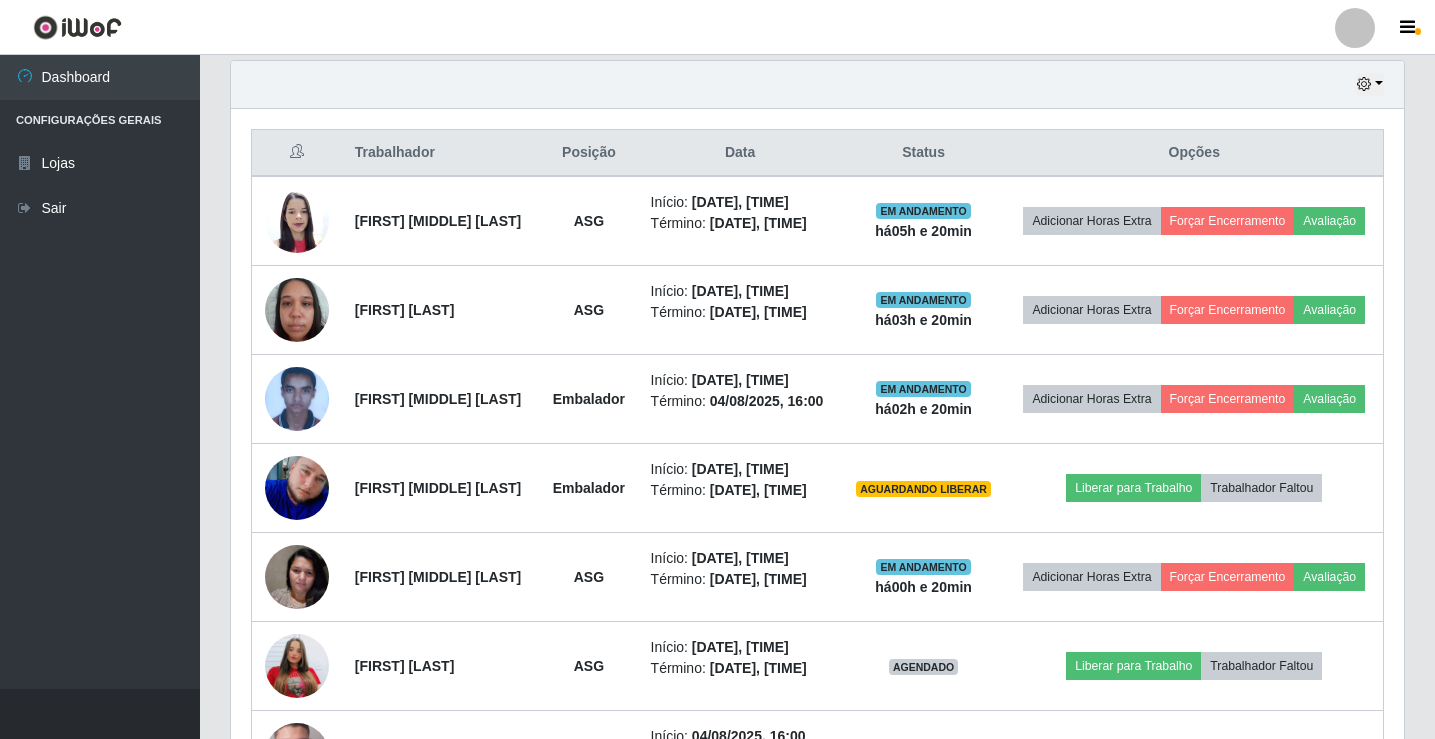 scroll, scrollTop: 999585, scrollLeft: 998827, axis: both 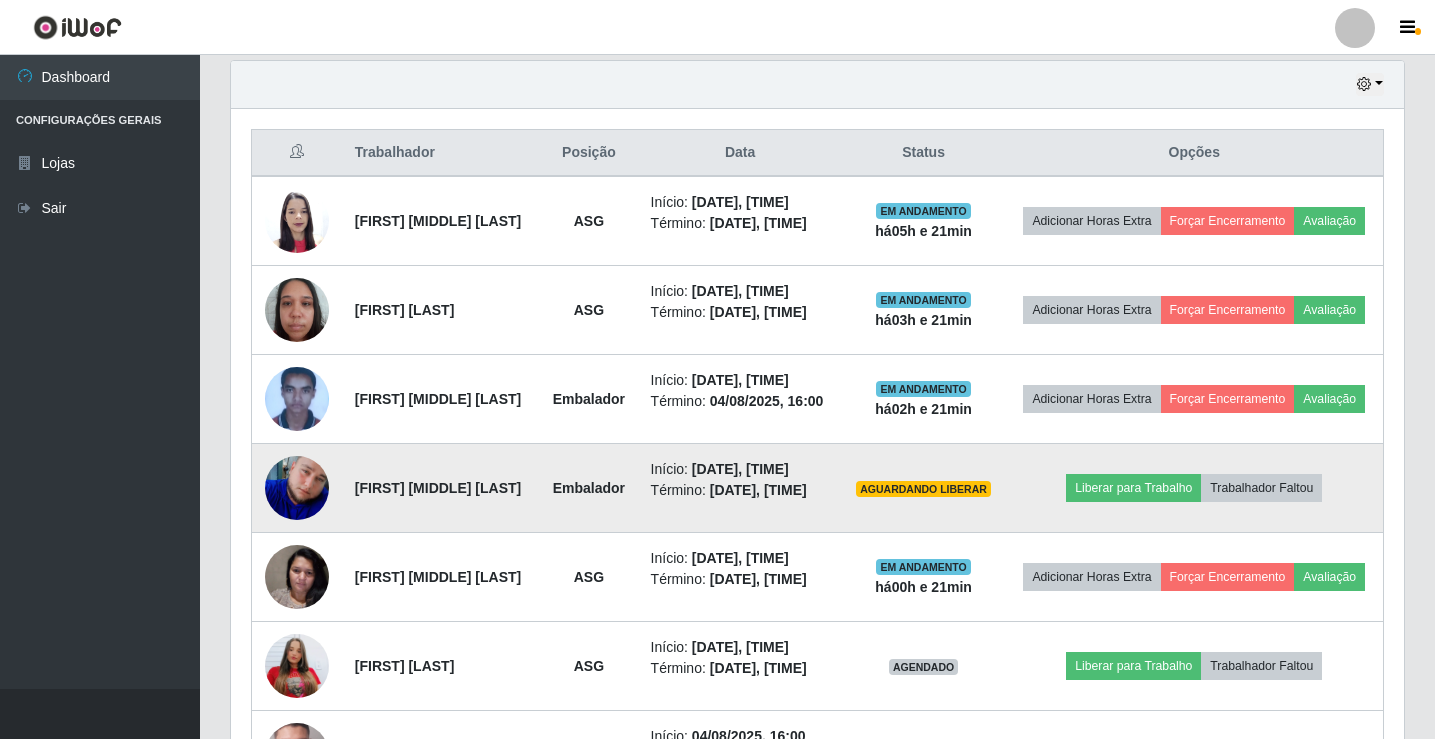 click at bounding box center [297, 488] 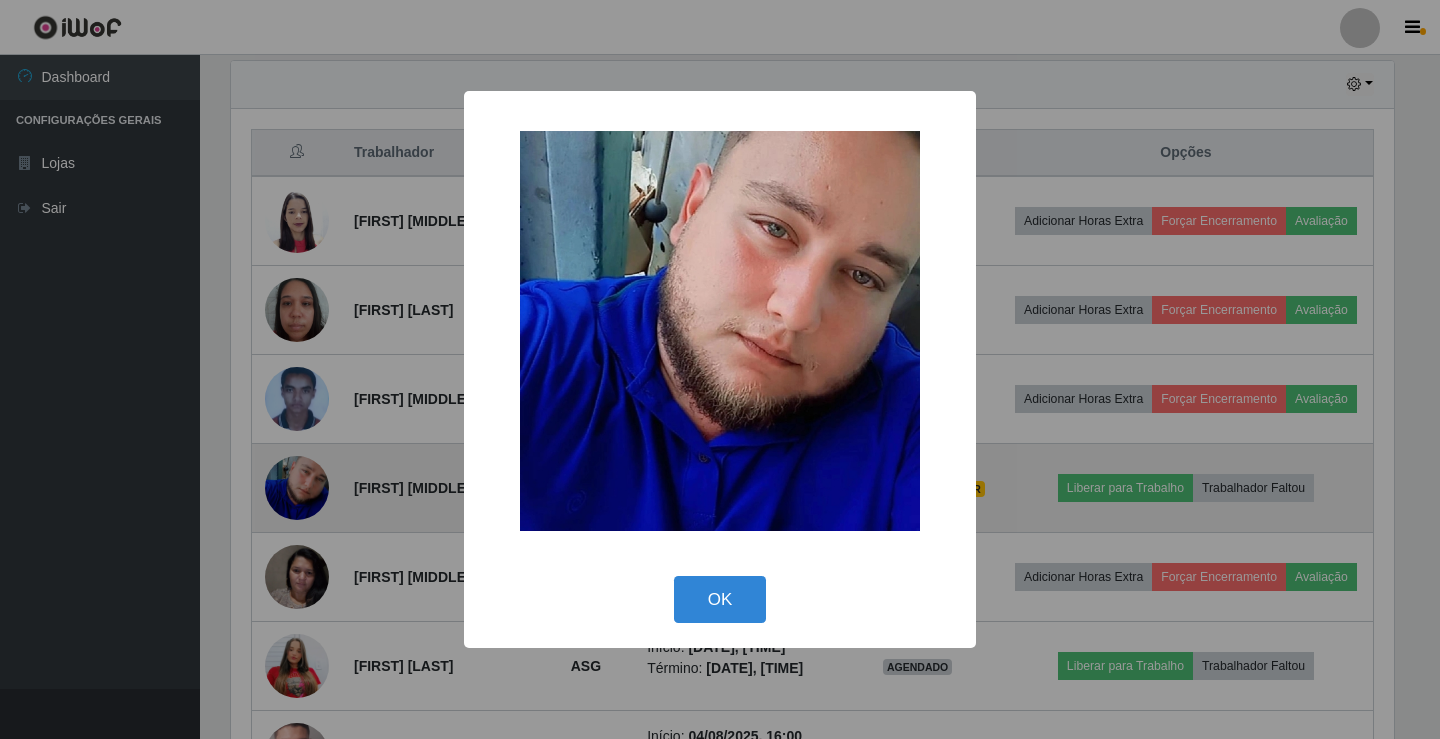 click on "× OK Cancel" at bounding box center (720, 369) 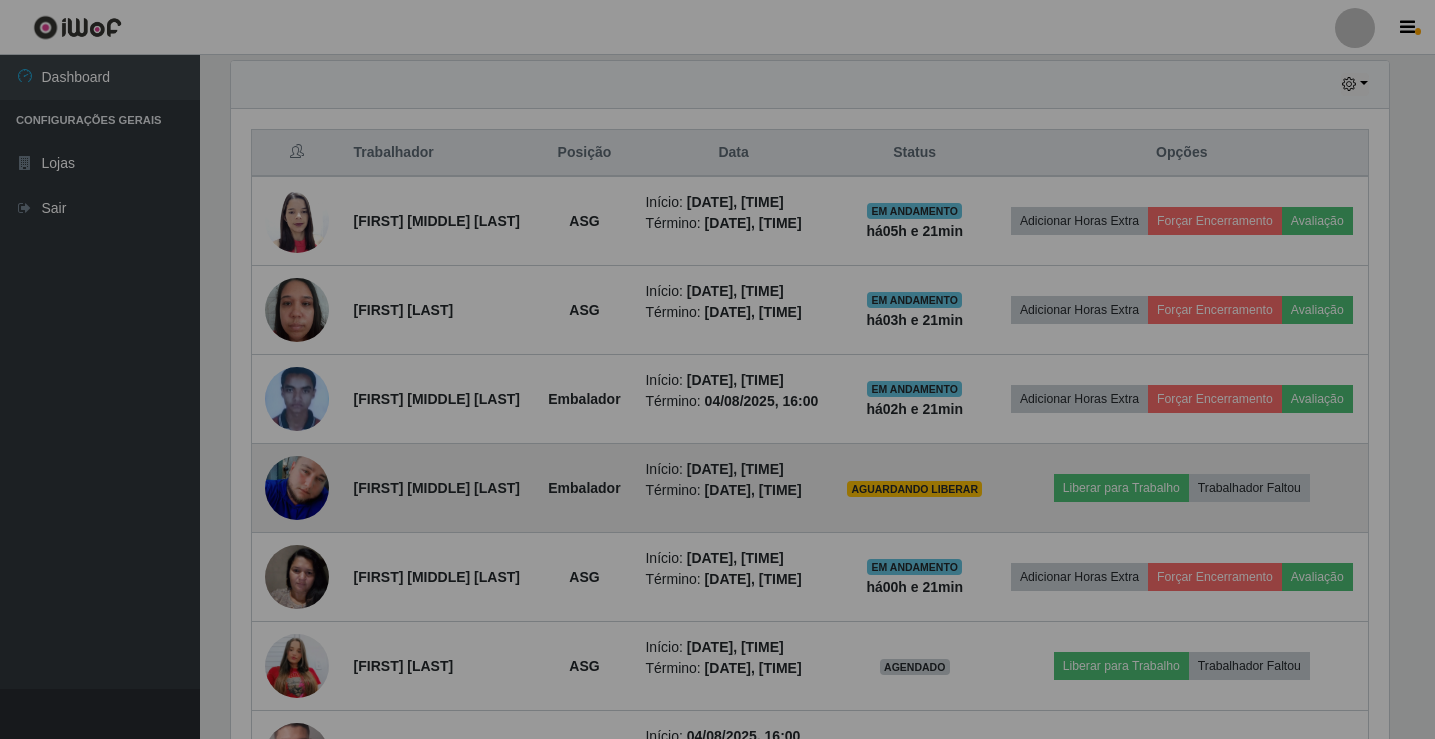 scroll, scrollTop: 999585, scrollLeft: 998827, axis: both 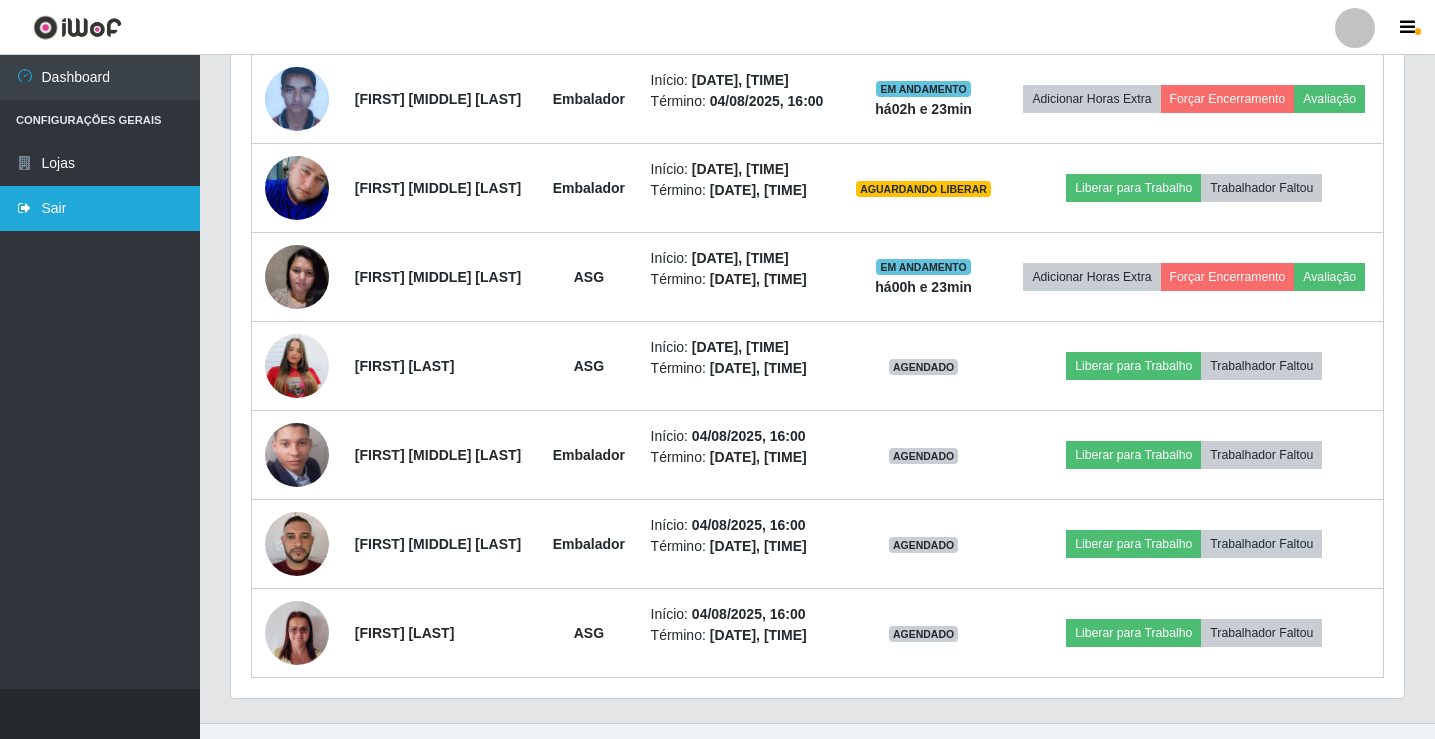 click on "Sair" at bounding box center [100, 208] 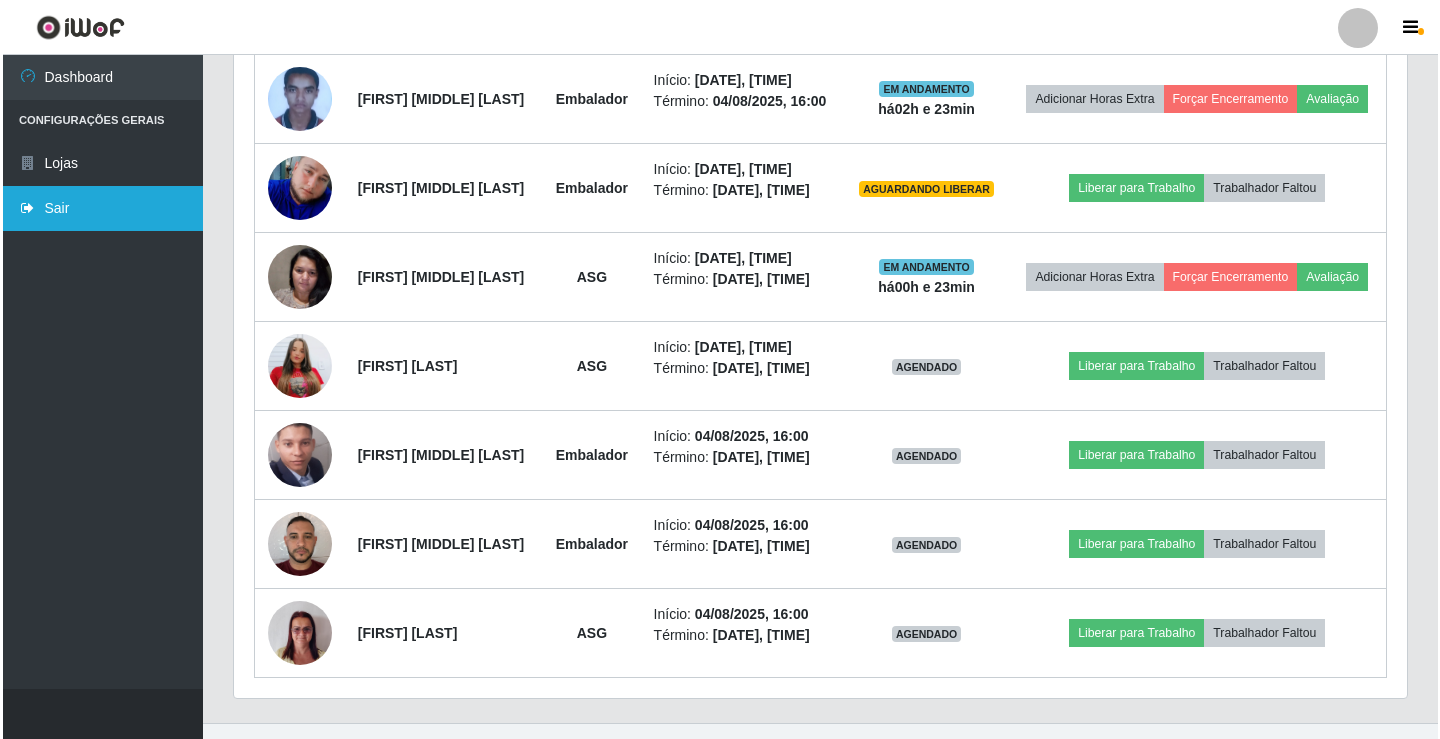 scroll, scrollTop: 0, scrollLeft: 0, axis: both 